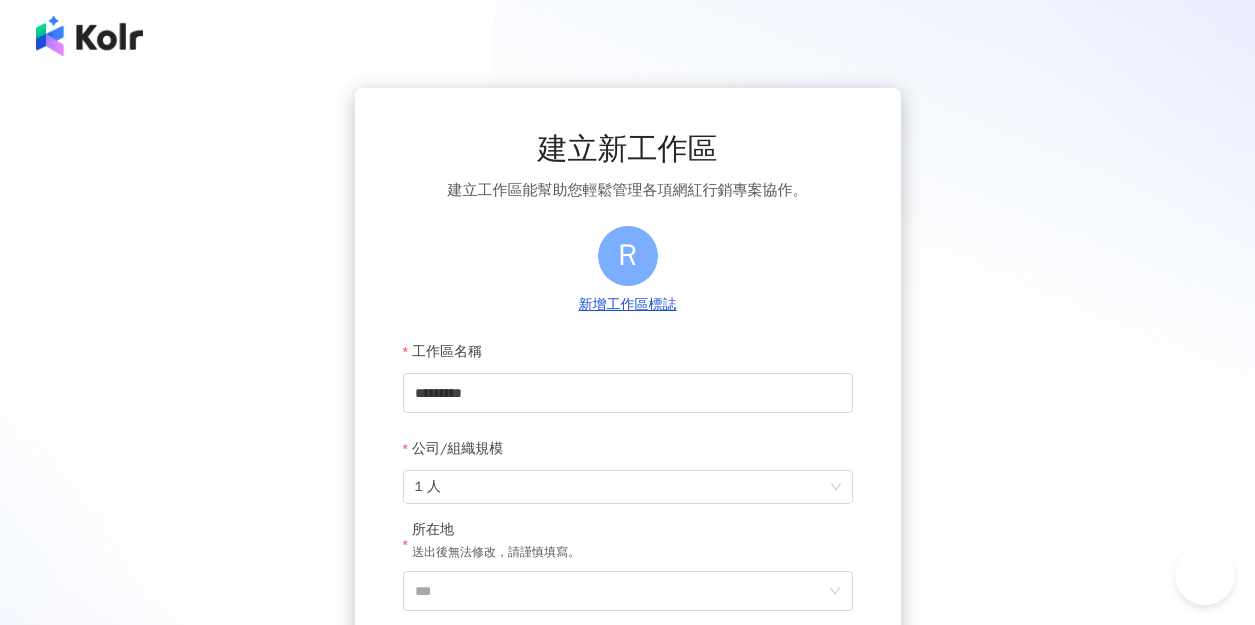 scroll, scrollTop: 321, scrollLeft: 0, axis: vertical 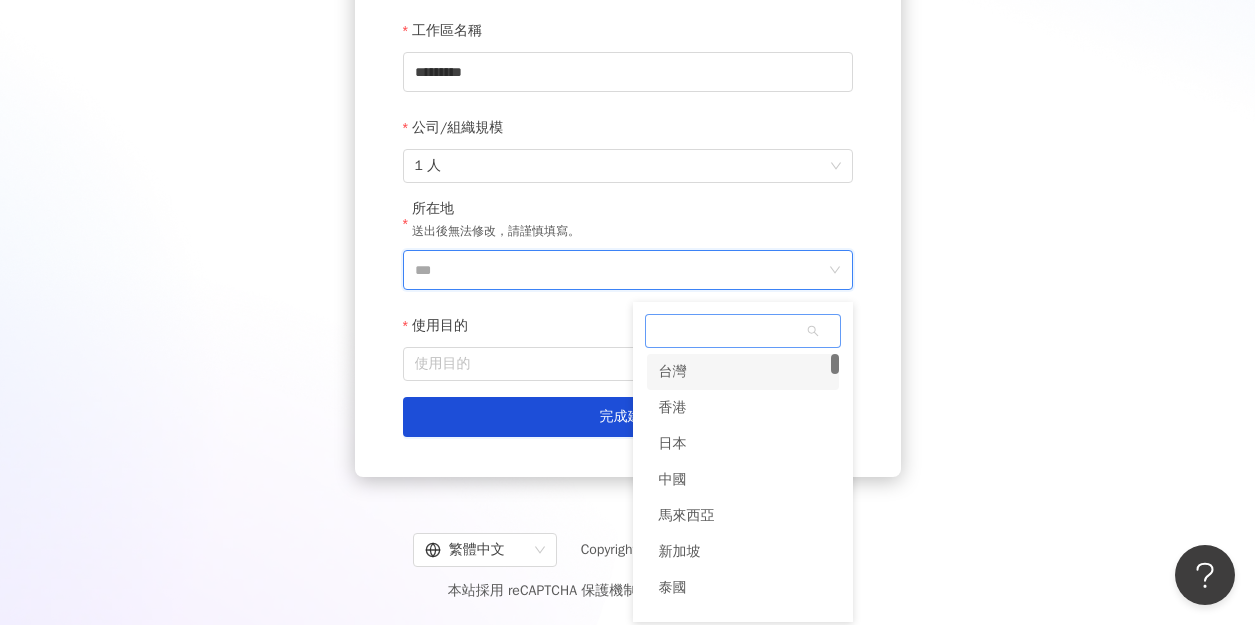 click on "台灣" at bounding box center (743, 372) 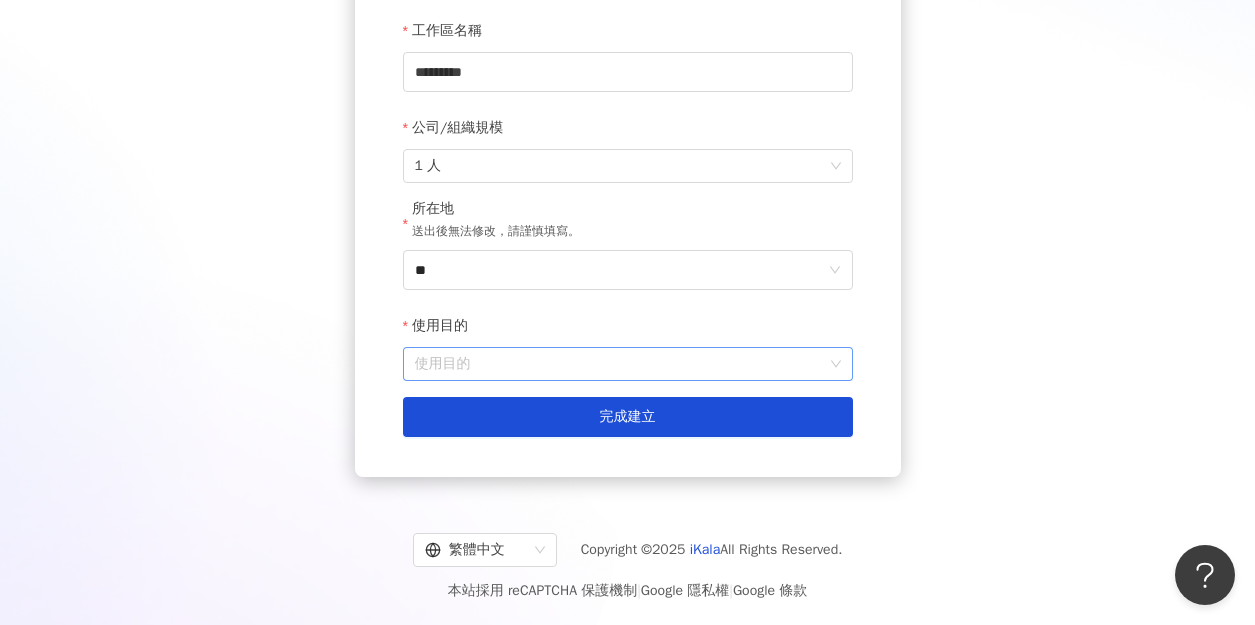 click on "使用目的" at bounding box center (628, 364) 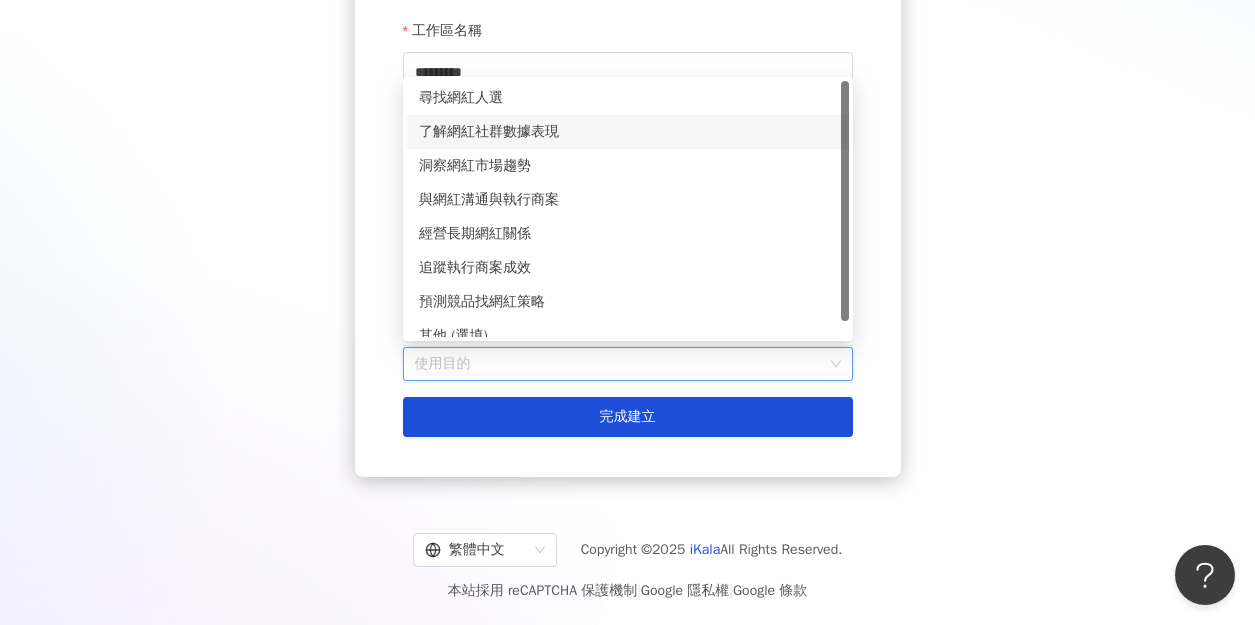 click on "尋找網紅人選" at bounding box center (628, 98) 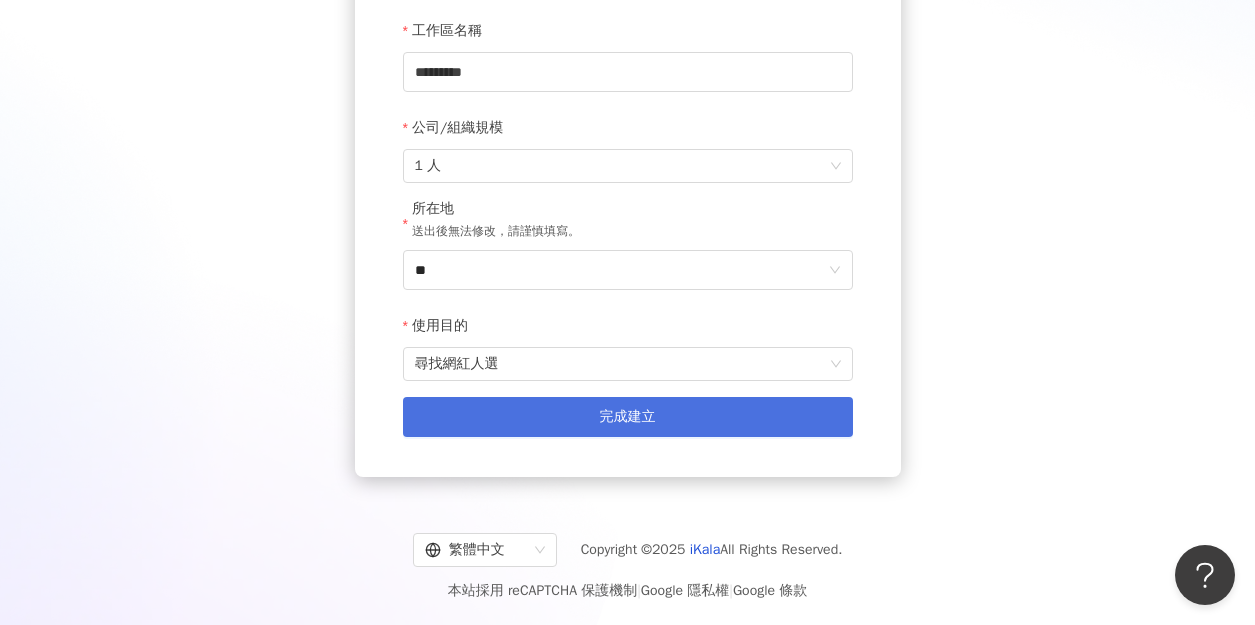 click on "完成建立" at bounding box center (628, 417) 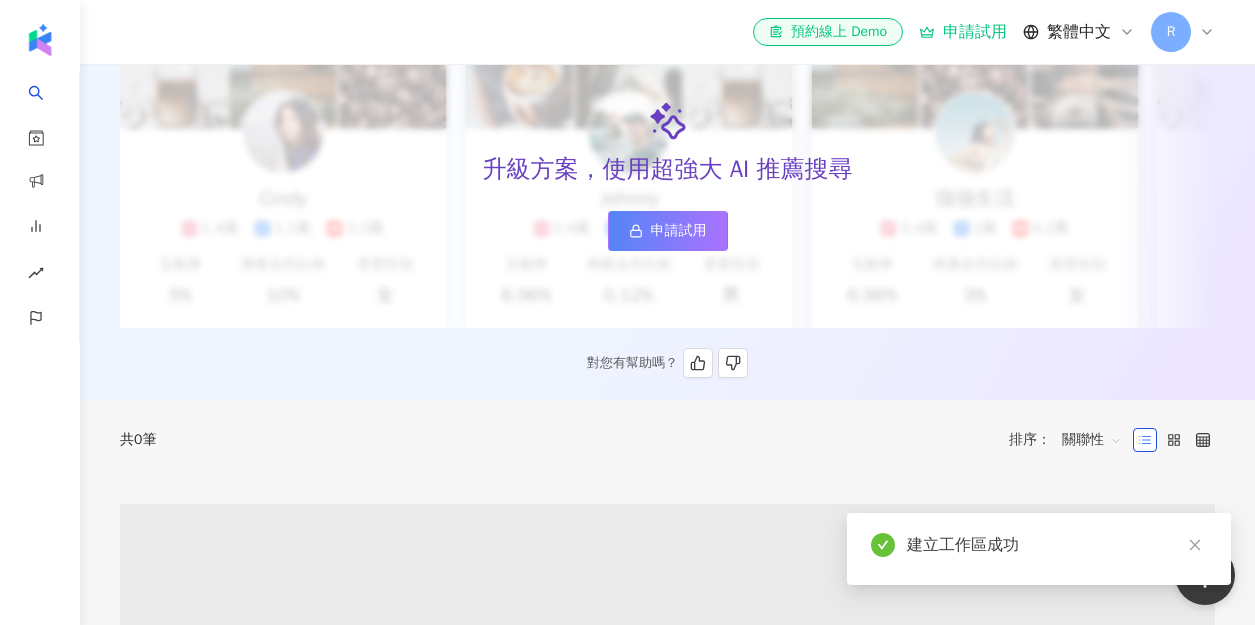 scroll, scrollTop: 0, scrollLeft: 0, axis: both 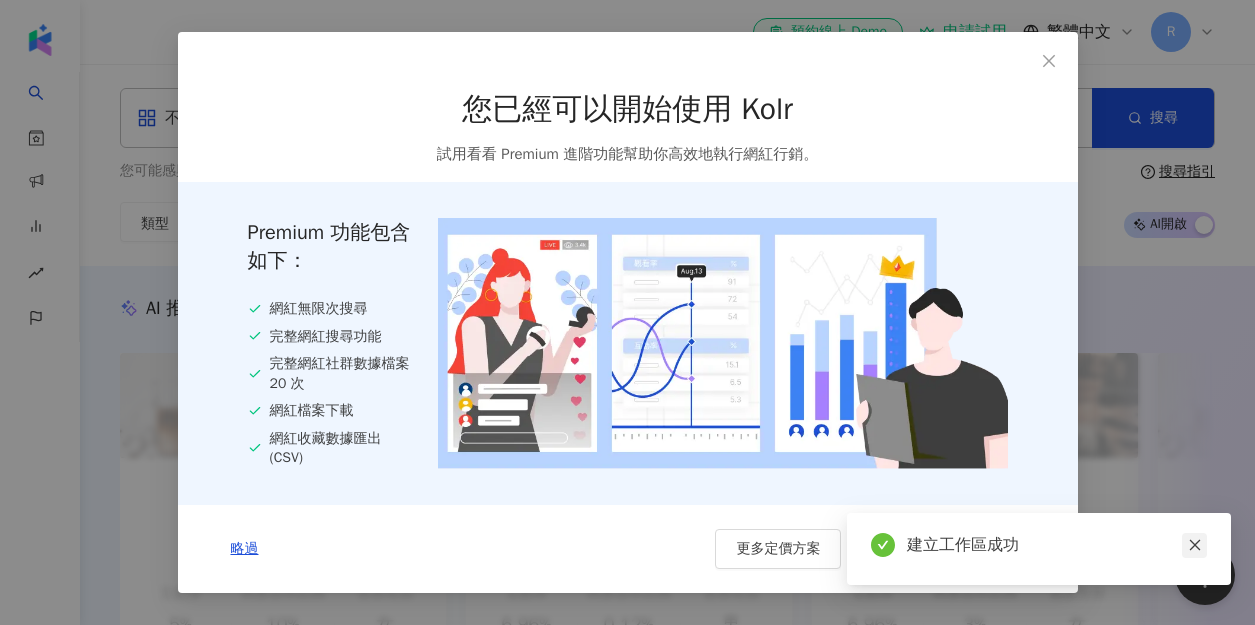 click 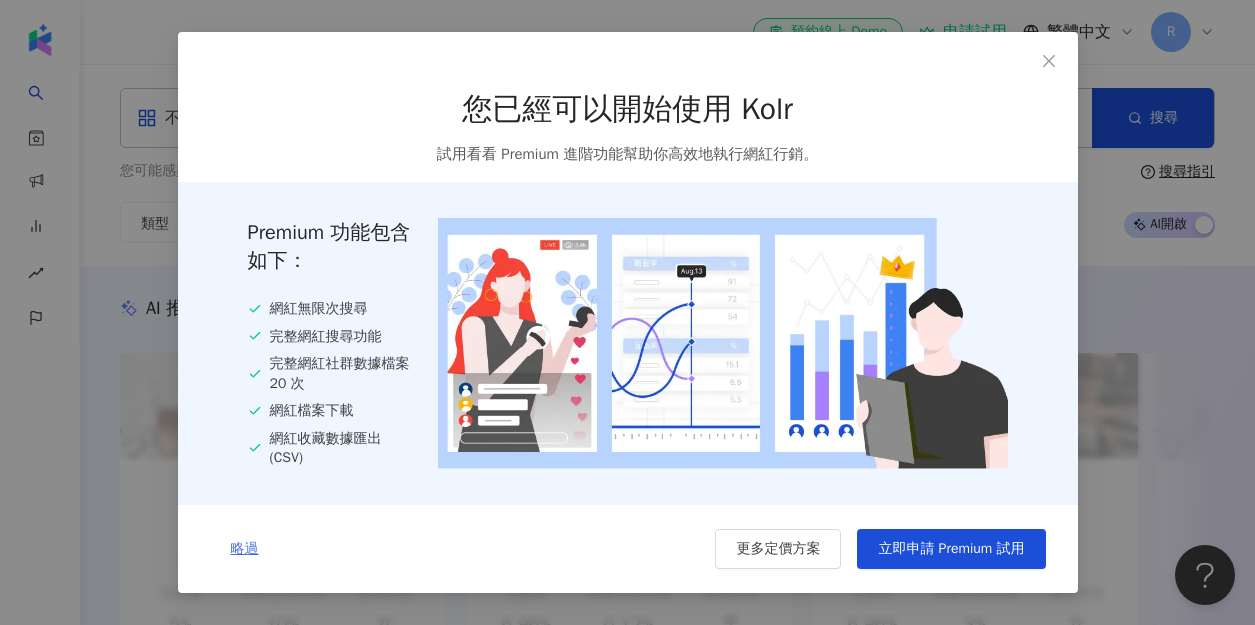 click on "略過" at bounding box center (245, 549) 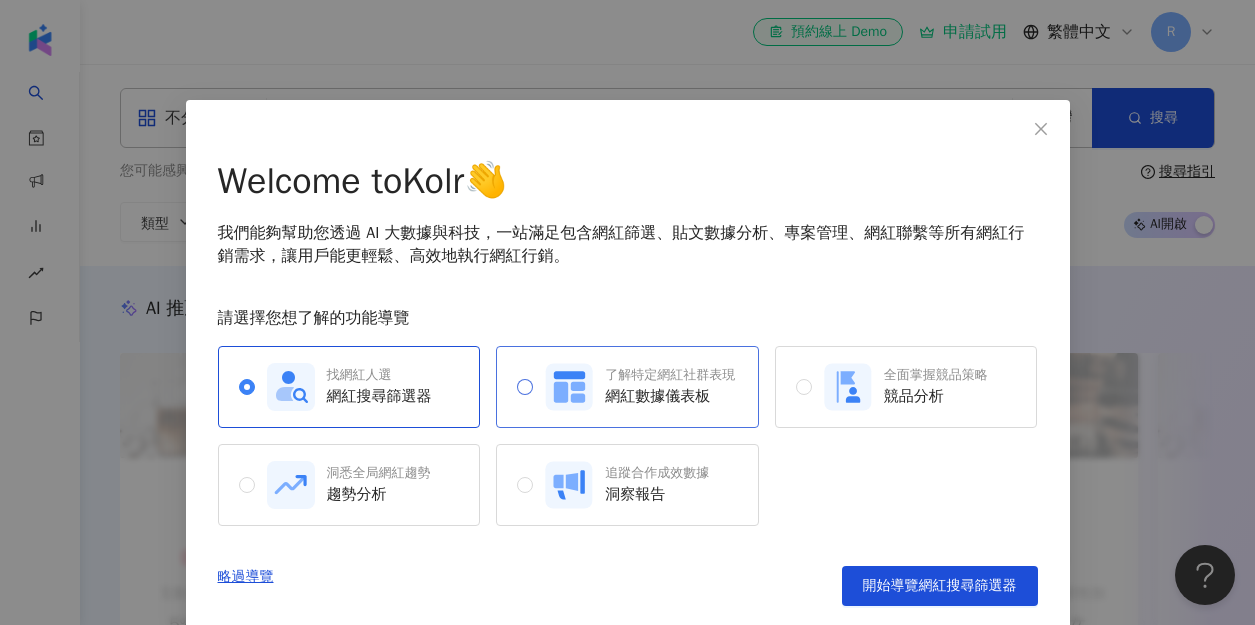 scroll, scrollTop: 4, scrollLeft: 0, axis: vertical 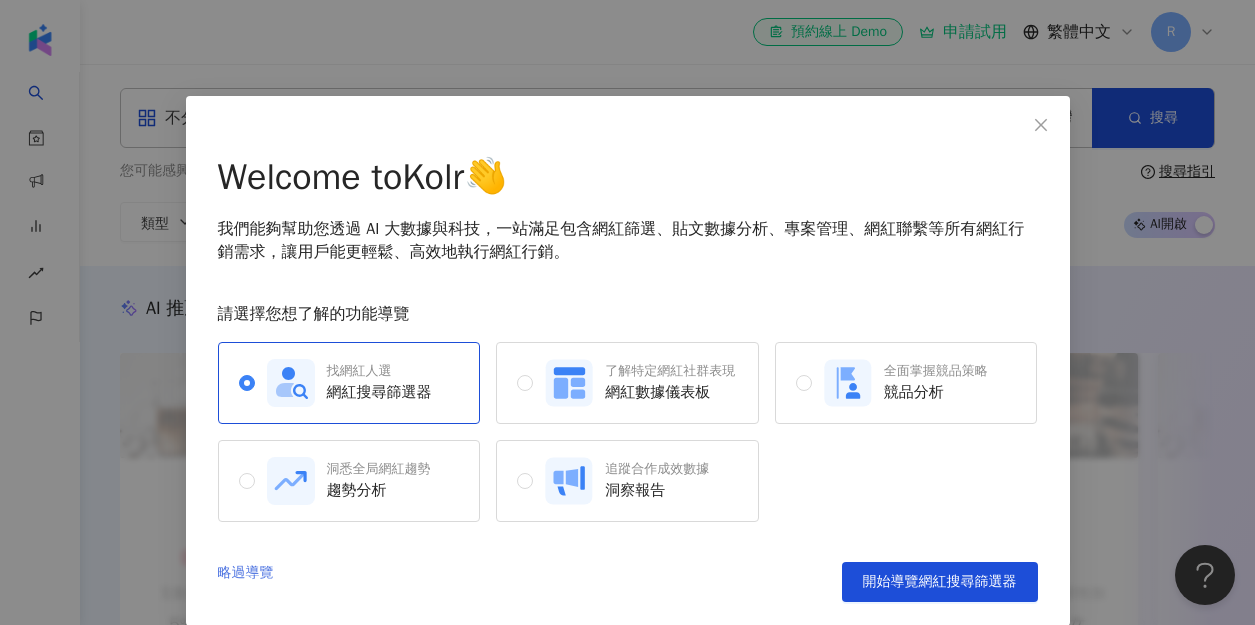 click on "略過導覽" at bounding box center [246, 582] 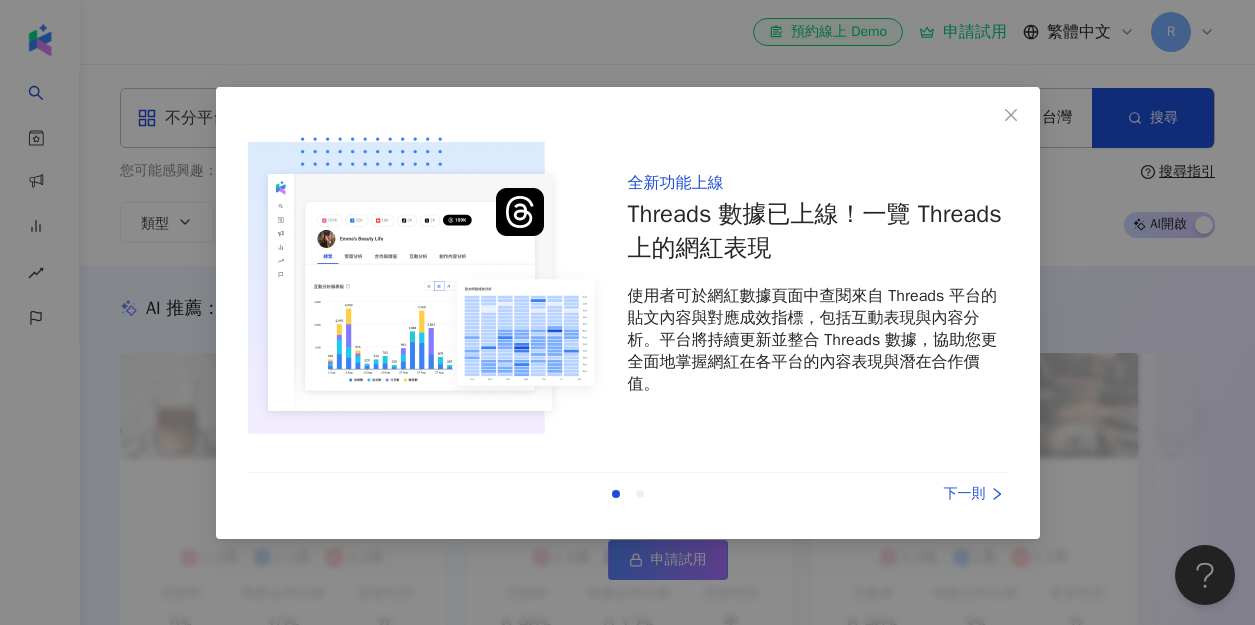 click on "下一則" at bounding box center (933, 494) 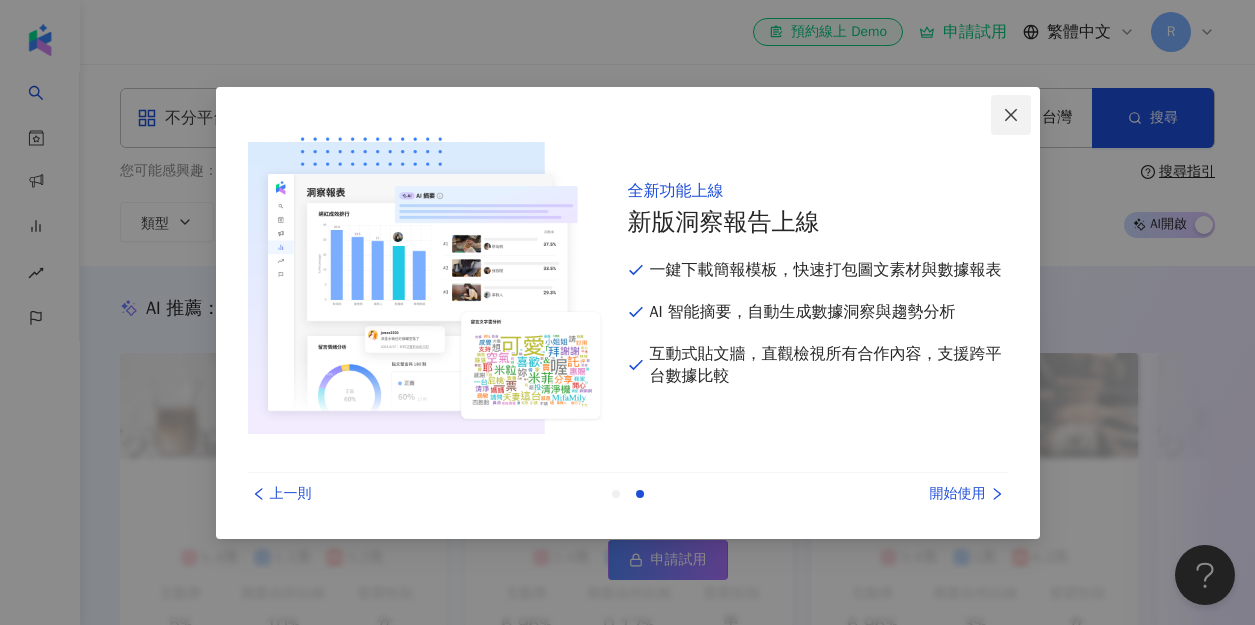 click 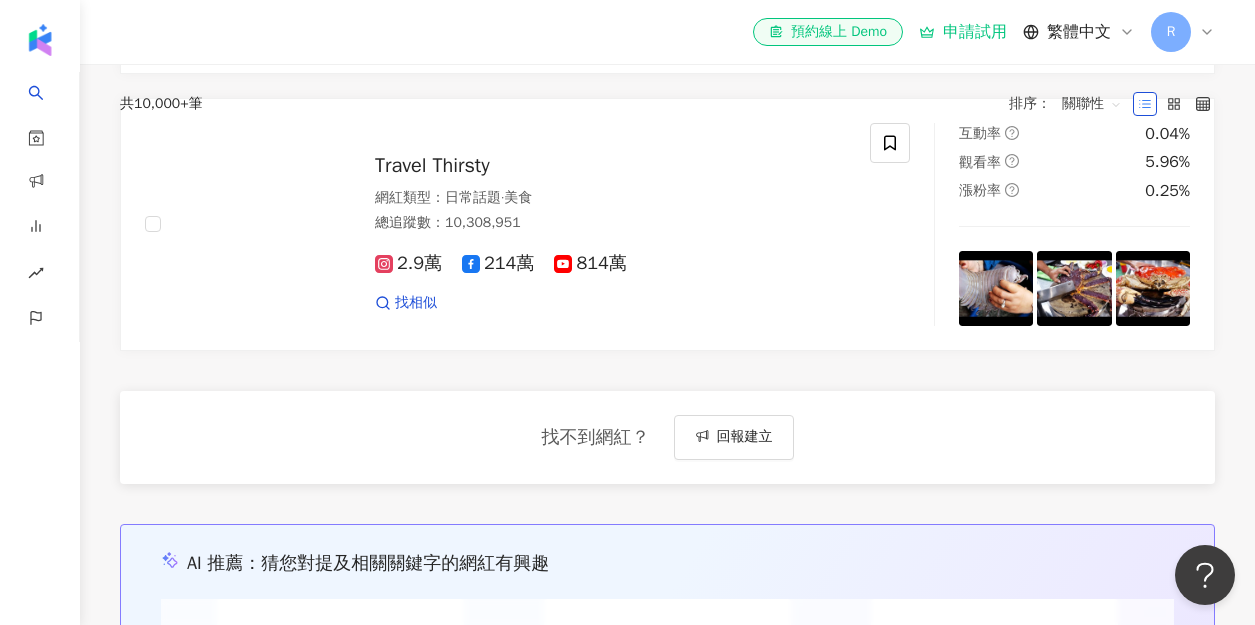 scroll, scrollTop: 0, scrollLeft: 0, axis: both 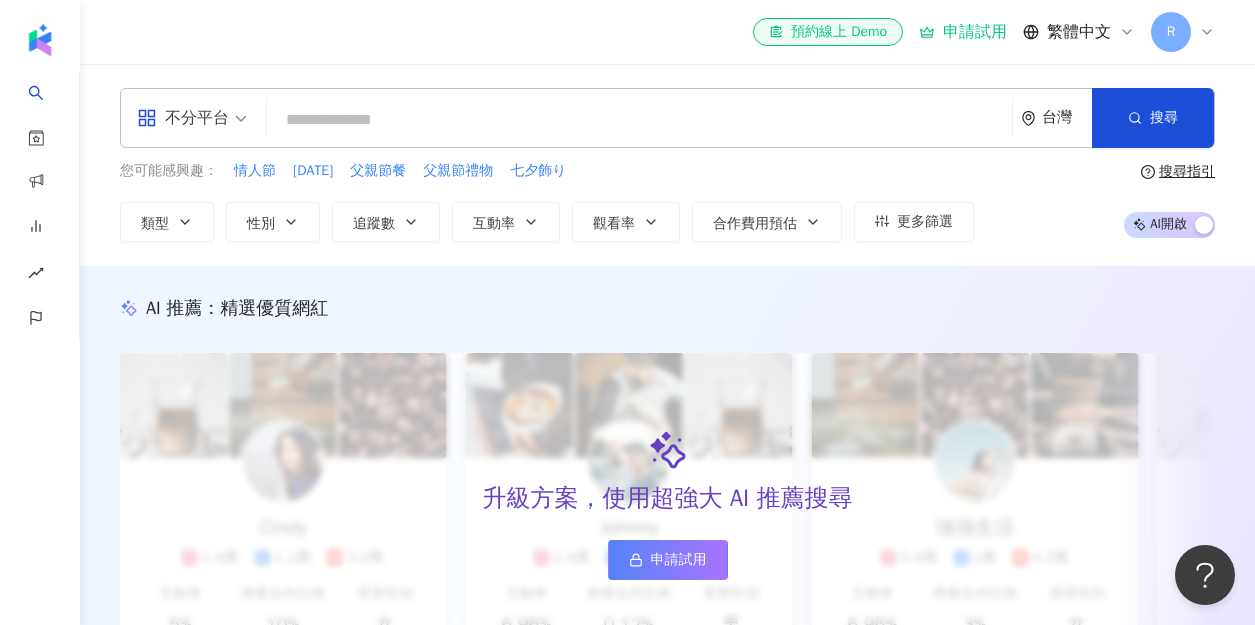 click on "申請試用" at bounding box center [963, 32] 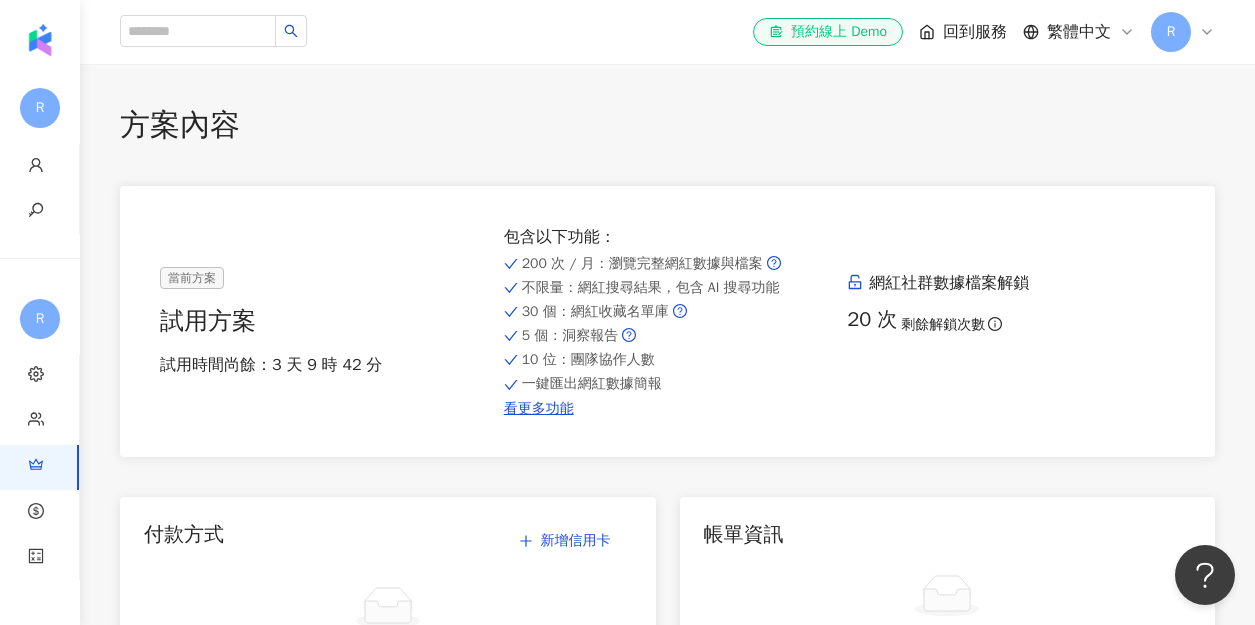 click on "方案內容 當前方案 試用方案 試用時間尚餘：3 天 9 時 42 分 包含以下功能 ：  200 次 / 月 ：瀏覽完整網紅數據與檔案  不限量 ：網紅搜尋結果，包含 AI 搜尋功能  30 個 ：網紅收藏名單庫  5 個 ：洞察報告  10 位 ：團隊協作人數 一鍵匯出網紅數據簡報 看更多功能 網紅社群數據檔案解鎖 20 次 剩餘解鎖次數 付款方式 新增信用卡 無資料 帳單資訊 無資料 升級方案以獲得更完整服務 Kolr 擁有超過 3億筆跨國網紅資料，即時收集 Facebook、YouTube、Instagram、TikTok、X 上龐大的社群資料，並結合人工智慧技術做到最佳的網紅推薦。加入專業版，享有豐富的專業版功能與進階應用。透過大數據與 AI 運算，達到網紅精準行銷。 按季付費 按半年付費 9 折優惠 按年付費 8 折優惠 Premium 適合電商、品牌、中小型企業 TWD 144,000 /    年 TWD   180,000 升級購買  200 次 / 月  不限量  30 個  5 個  10 位" at bounding box center (667, 1166) 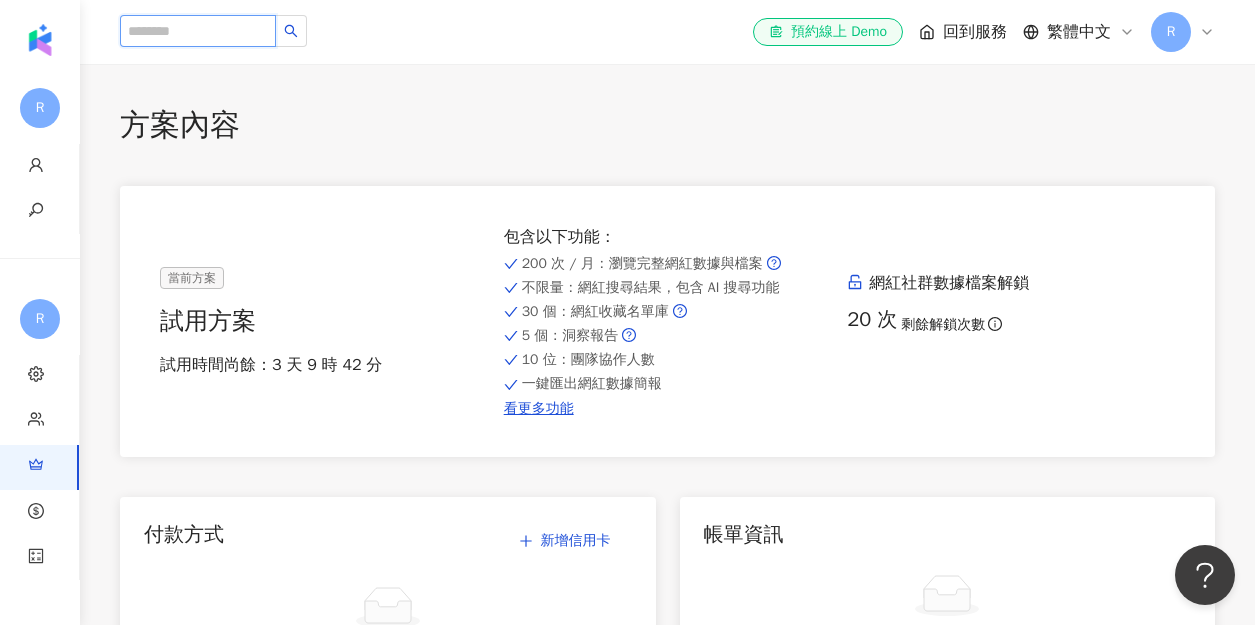 click at bounding box center [198, 31] 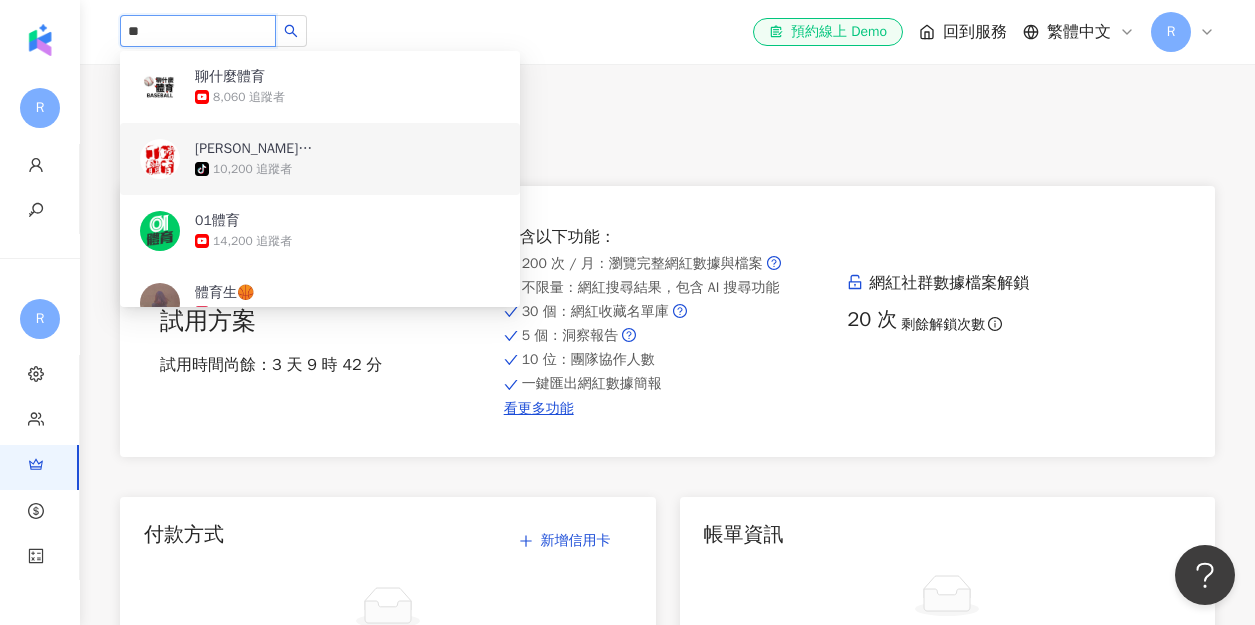 type on "**" 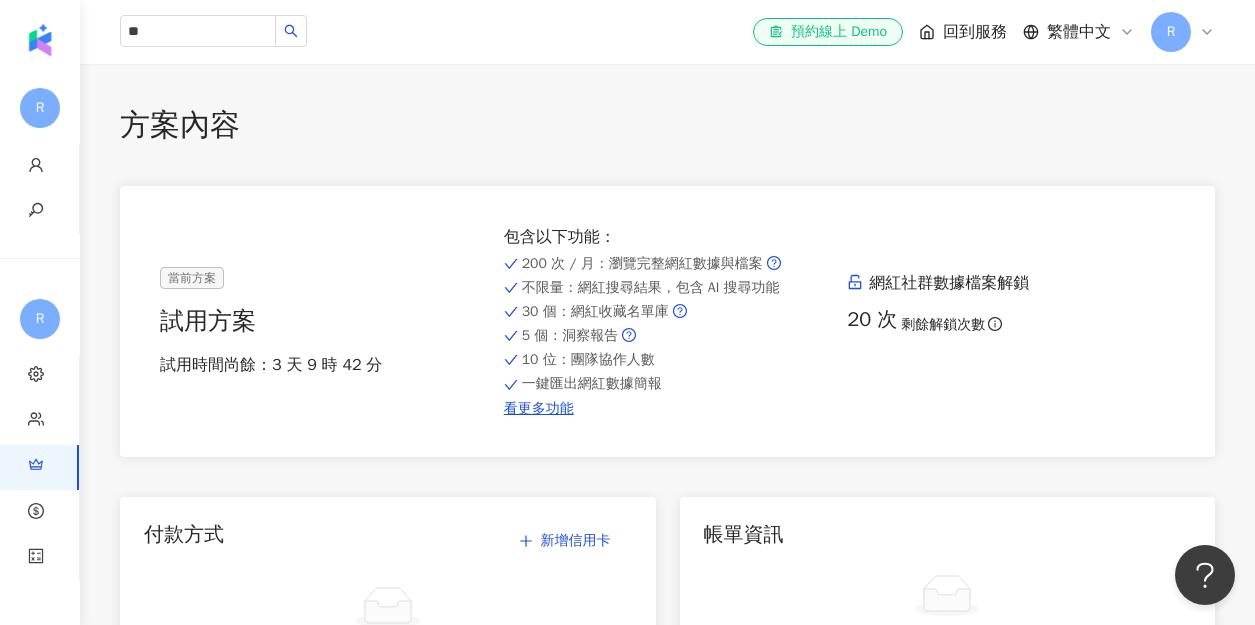 click on "方案內容 當前方案 試用方案 試用時間尚餘：3 天 9 時 42 分 包含以下功能 ：  200 次 / 月 ：瀏覽完整網紅數據與檔案  不限量 ：網紅搜尋結果，包含 AI 搜尋功能  30 個 ：網紅收藏名單庫  5 個 ：洞察報告  10 位 ：團隊協作人數 一鍵匯出網紅數據簡報 看更多功能 網紅社群數據檔案解鎖 20 次 剩餘解鎖次數 付款方式 新增信用卡 無資料 帳單資訊 無資料 升級方案以獲得更完整服務 Kolr 擁有超過 3億筆跨國網紅資料，即時收集 Facebook、YouTube、Instagram、TikTok、X 上龐大的社群資料，並結合人工智慧技術做到最佳的網紅推薦。加入專業版，享有豐富的專業版功能與進階應用。透過大數據與 AI 運算，達到網紅精準行銷。 按季付費 按半年付費 9 折優惠 按年付費 8 折優惠 Premium 適合電商、品牌、中小型企業 TWD 144,000 /    年 TWD   180,000 升級購買  200 次 / 月  不限量  30 個  5 個  10 位" at bounding box center [667, 1186] 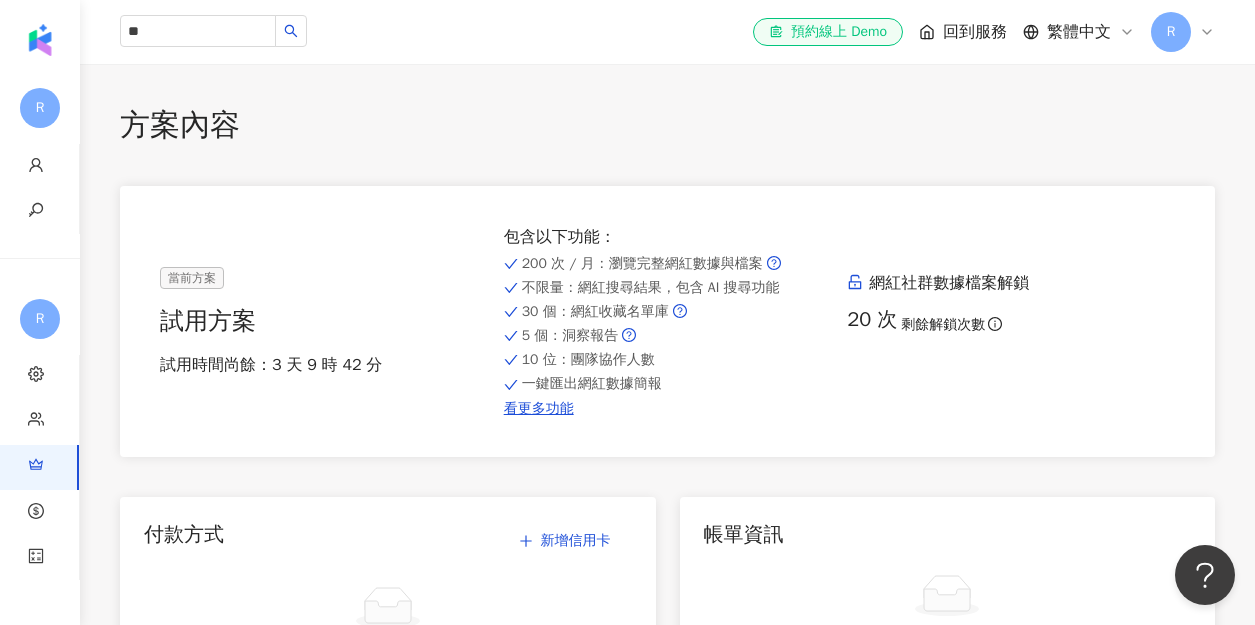 click on "方案內容" at bounding box center (667, 125) 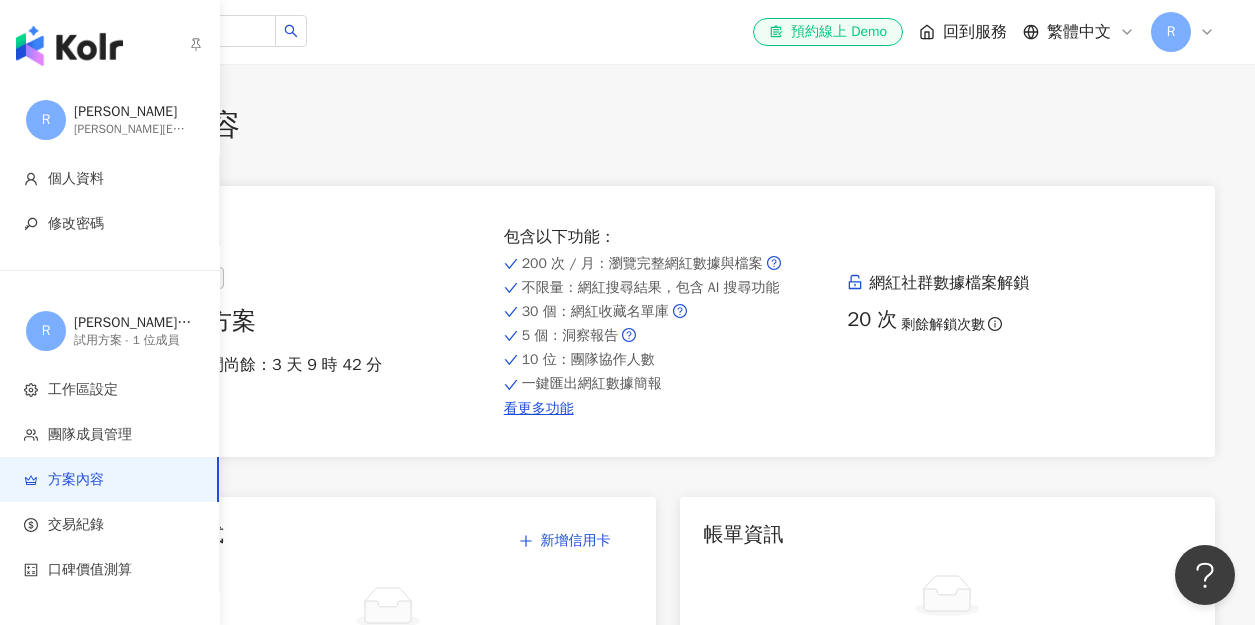 click at bounding box center [69, 46] 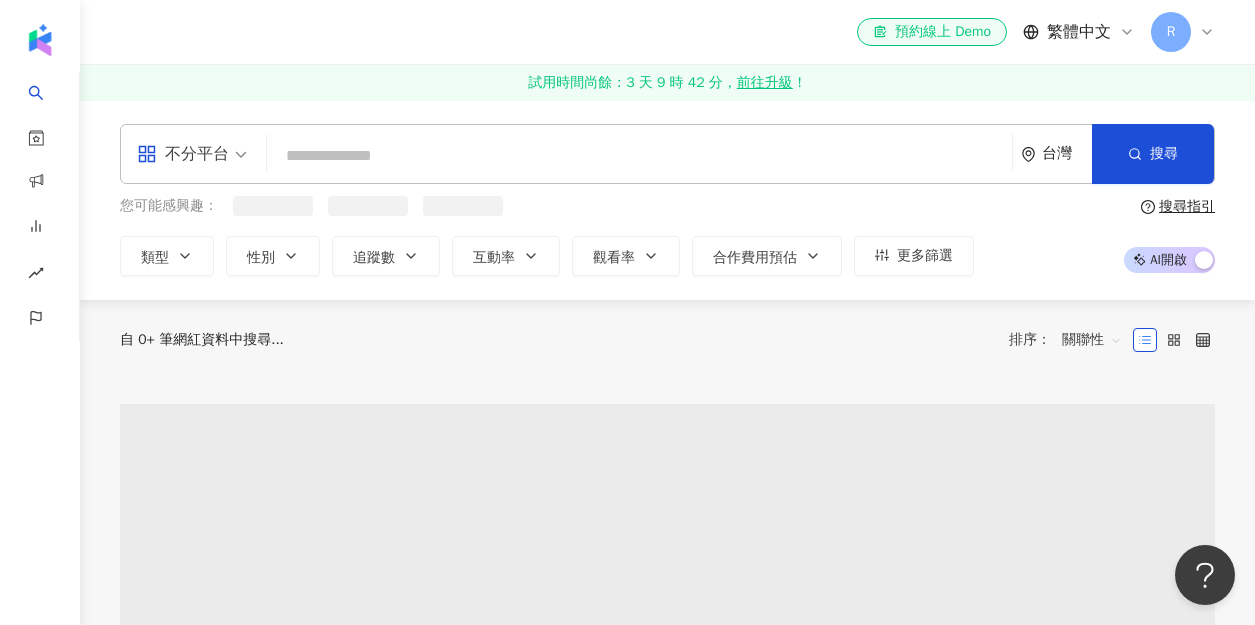 click at bounding box center [639, 156] 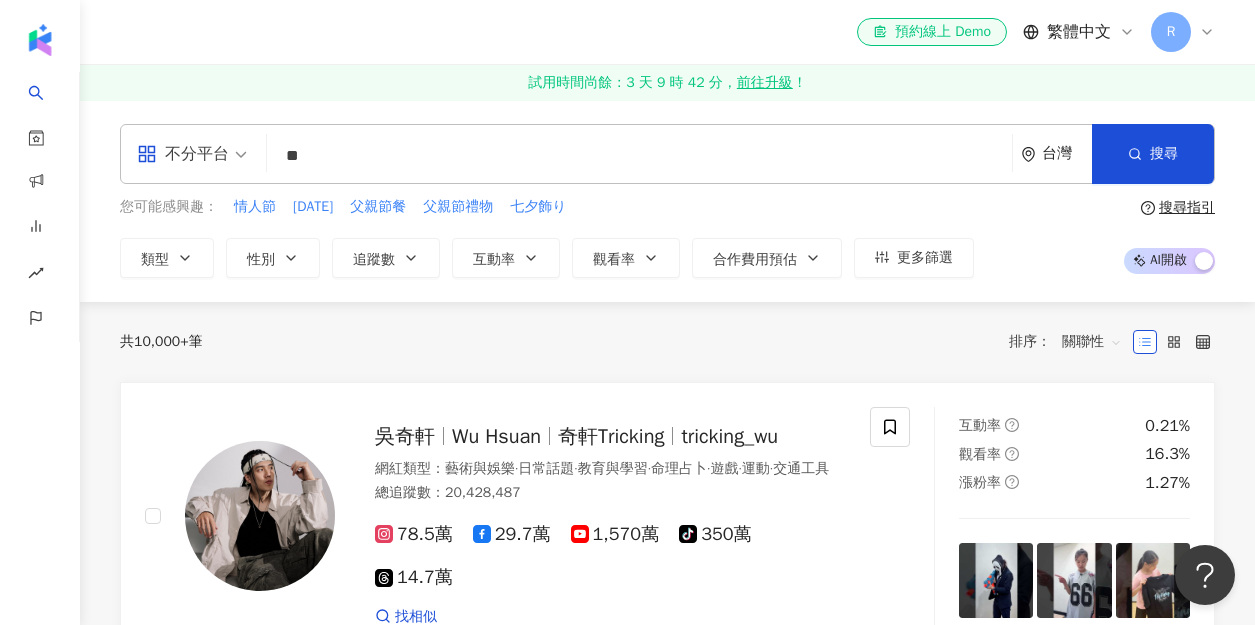 type on "**" 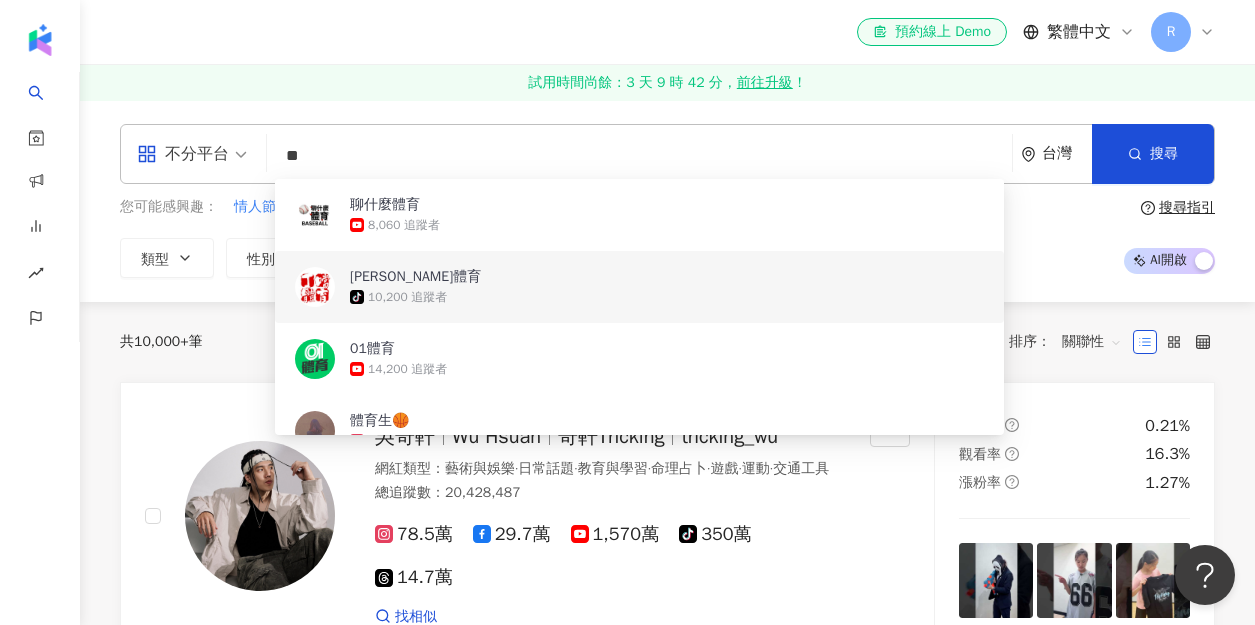 click on "01體育 14,200   追蹤者" at bounding box center [639, 359] 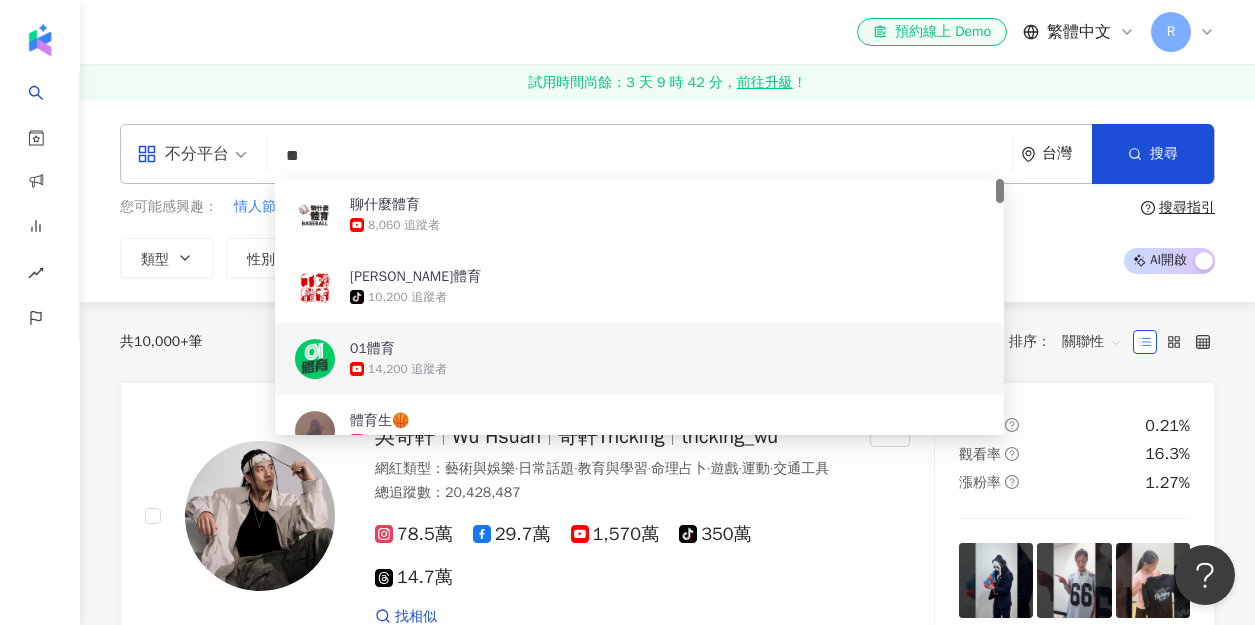 type 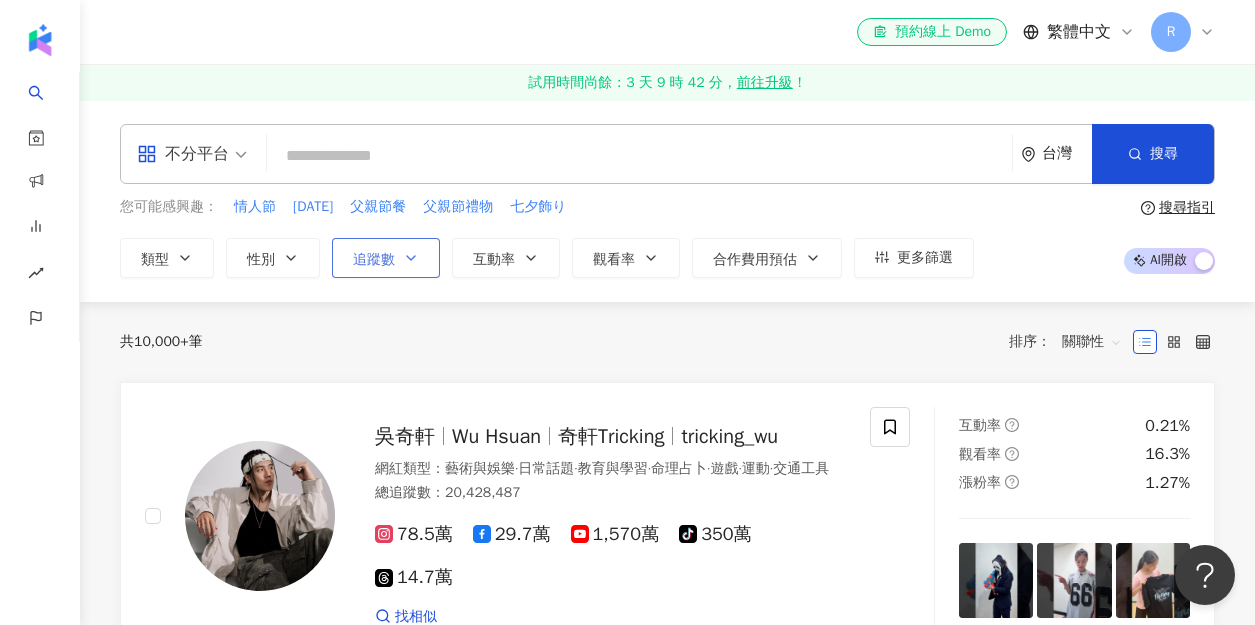 click on "追蹤數" at bounding box center [386, 258] 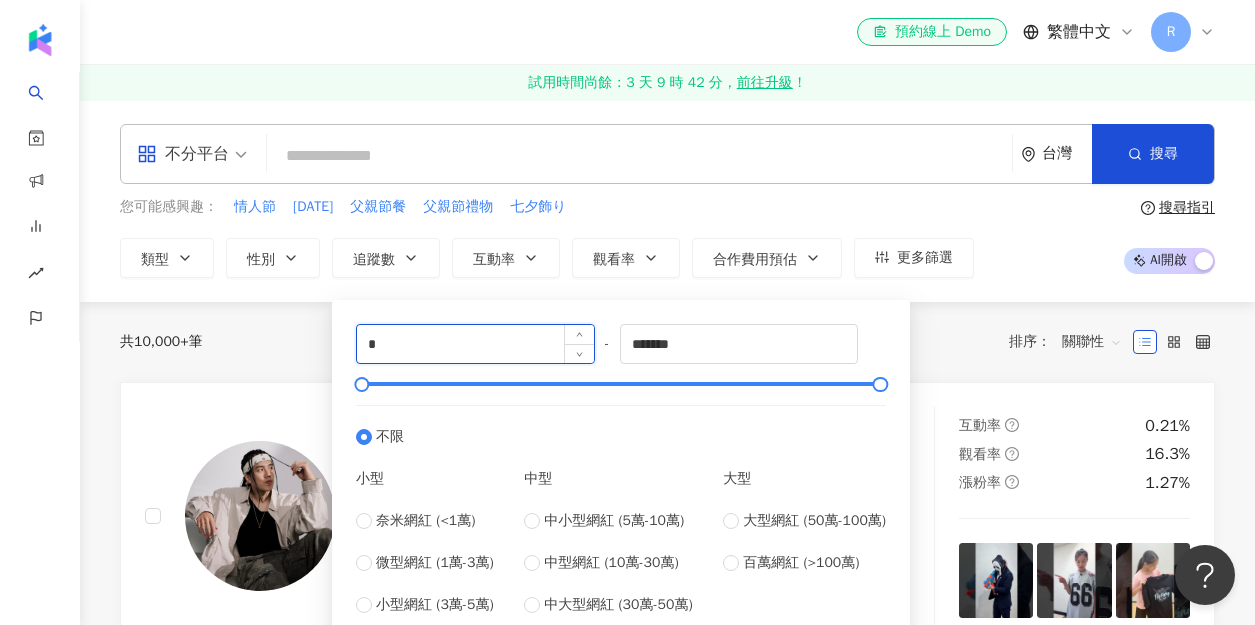 click on "*" at bounding box center (475, 344) 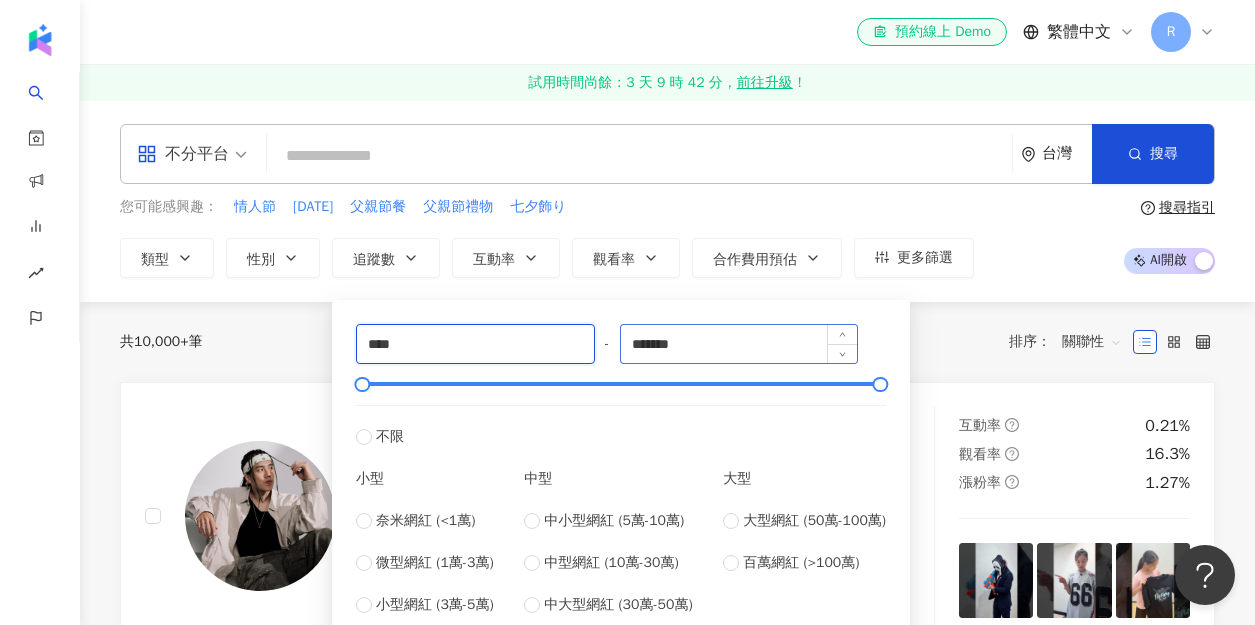 type on "****" 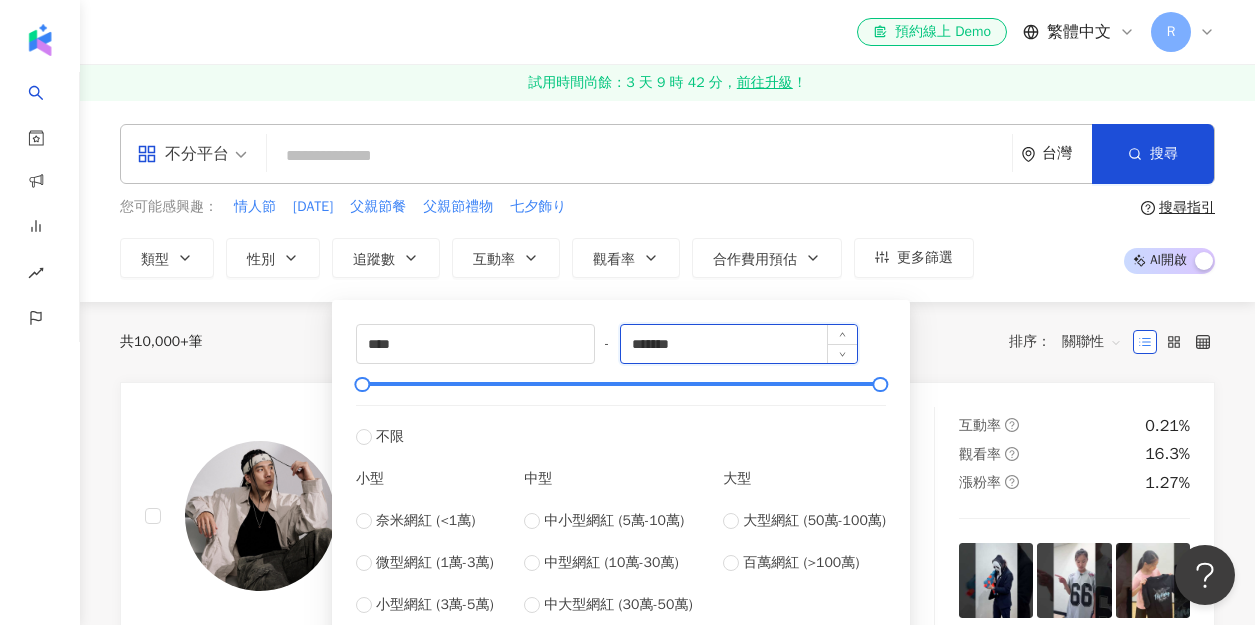 click on "*******" at bounding box center (739, 344) 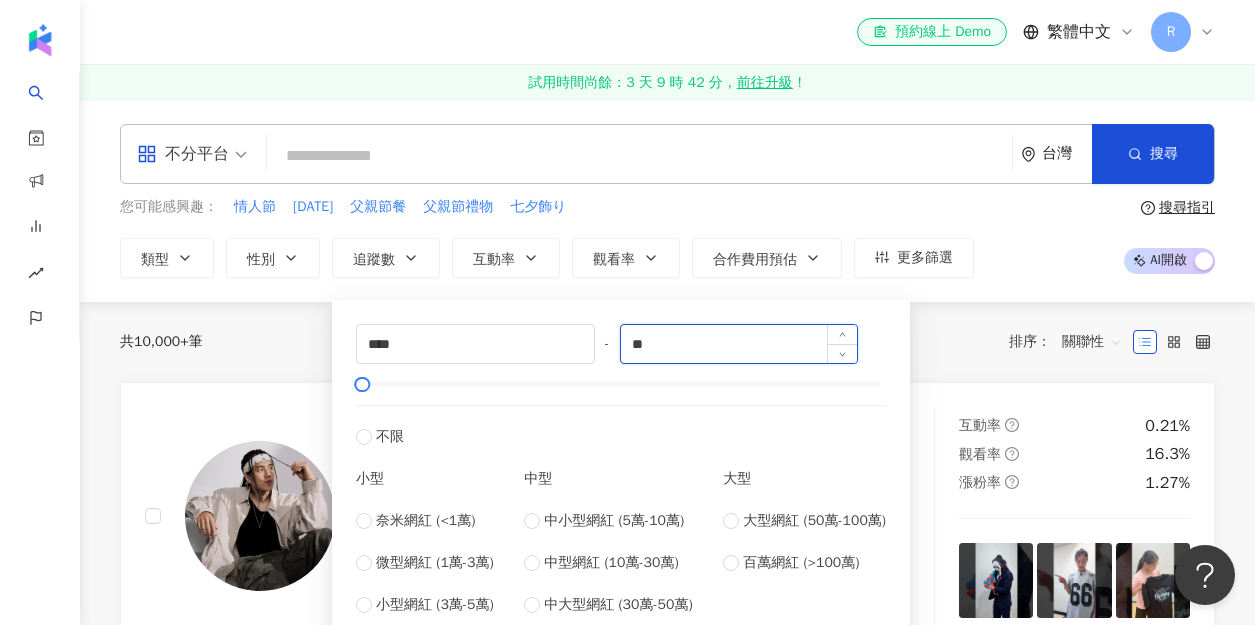 type on "*" 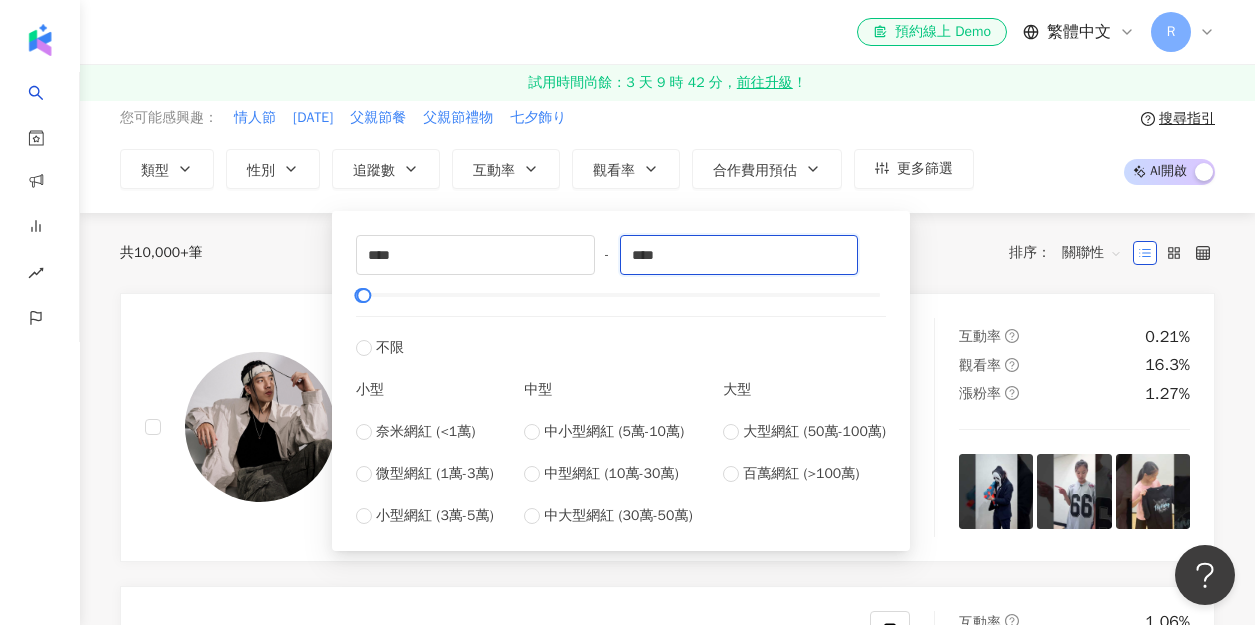 scroll, scrollTop: 90, scrollLeft: 0, axis: vertical 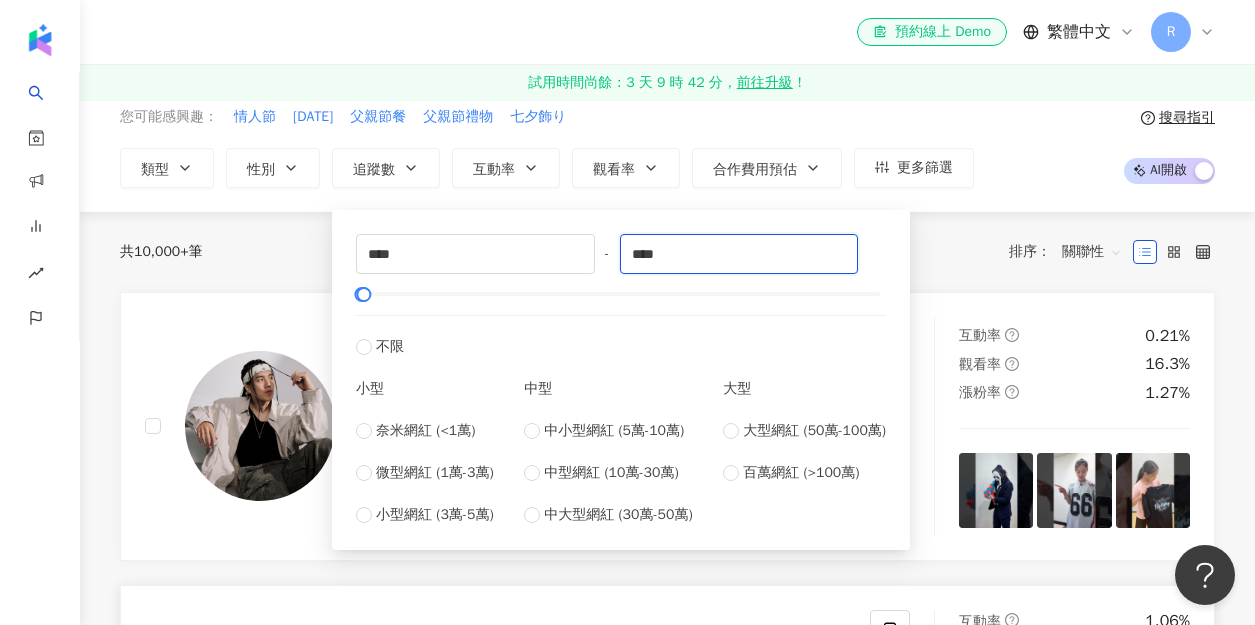 type on "****" 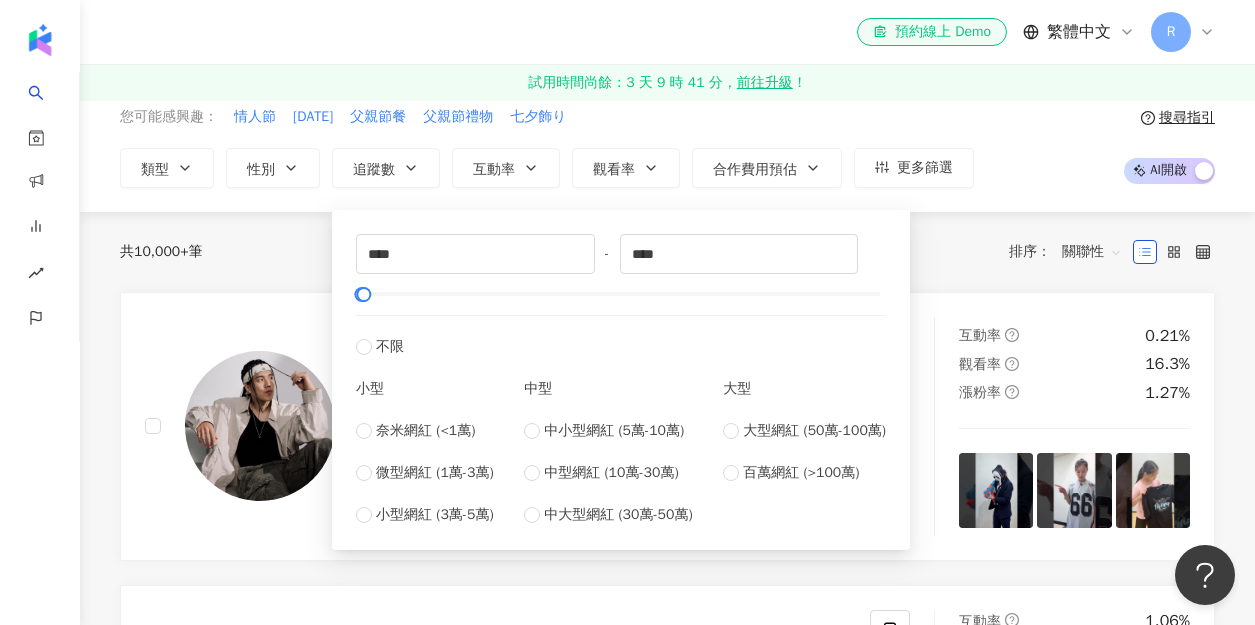 click on "共  10,000+  筆 排序： 關聯性" at bounding box center [667, 252] 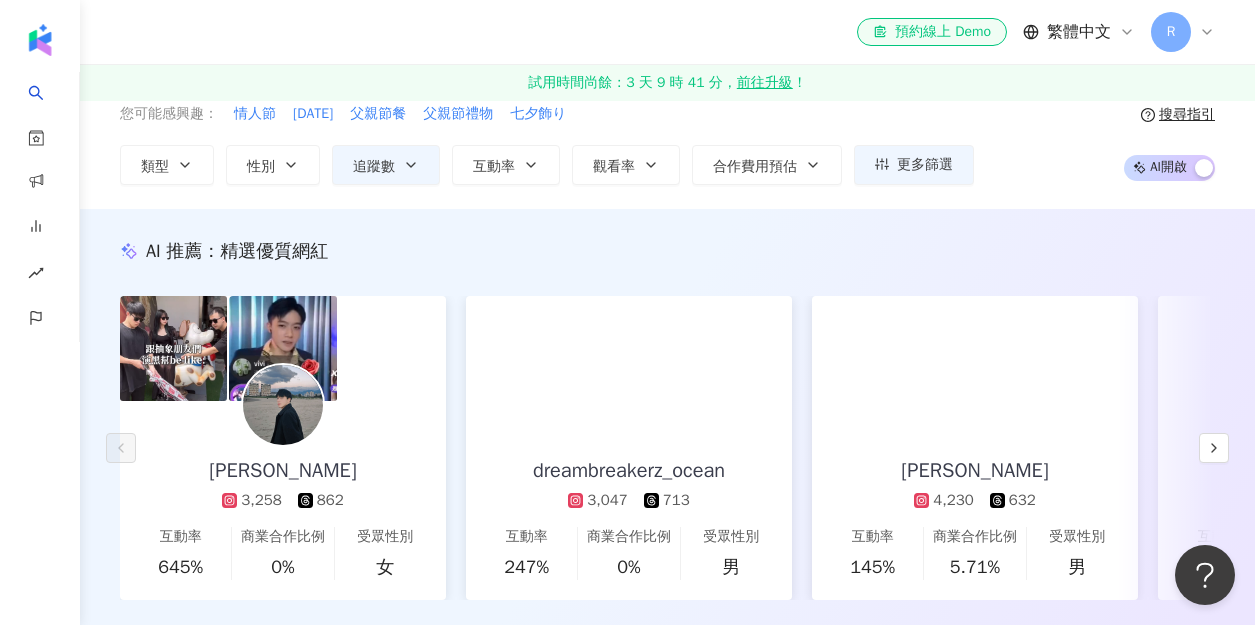 scroll, scrollTop: 0, scrollLeft: 0, axis: both 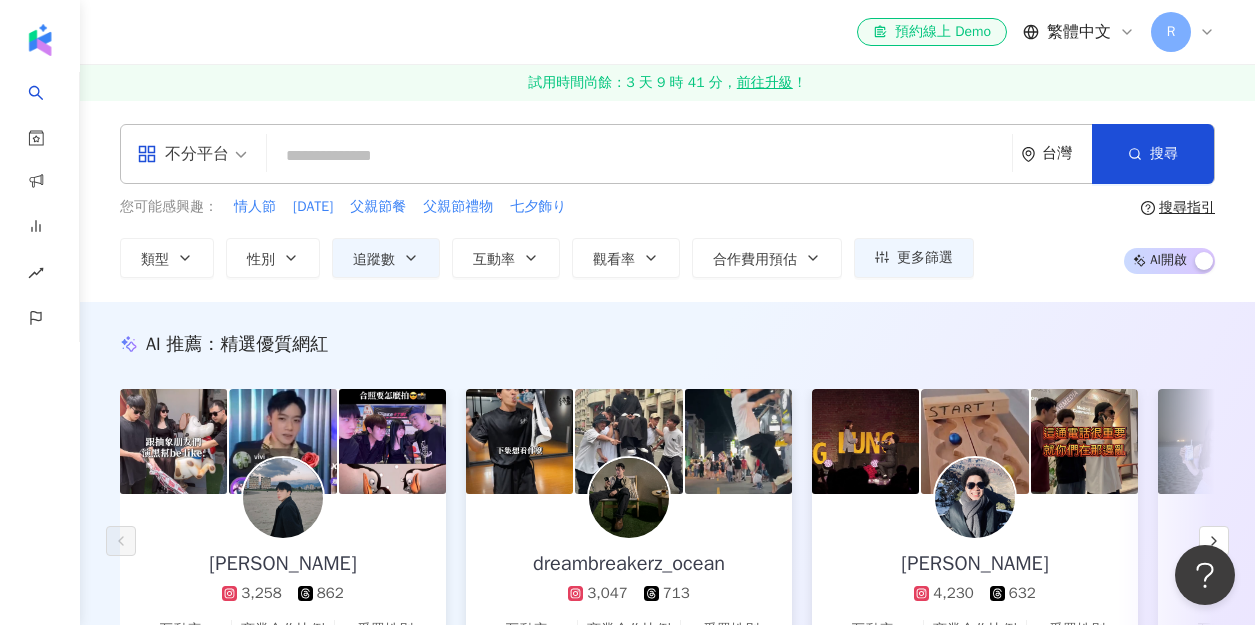 click at bounding box center (639, 156) 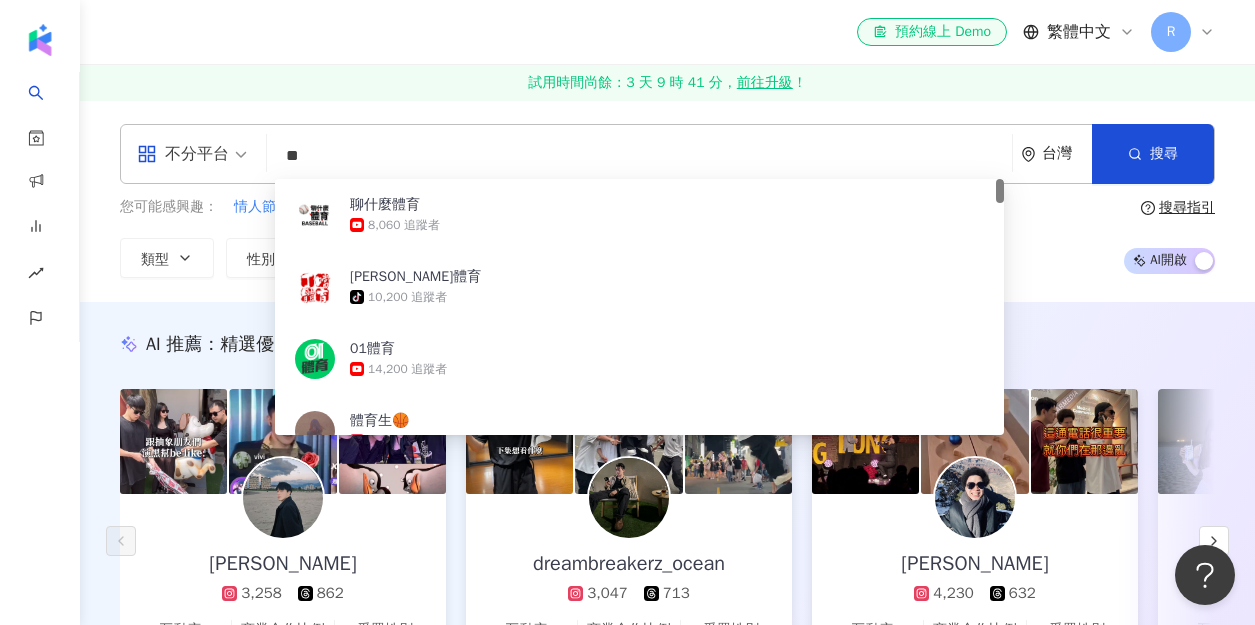 type on "*" 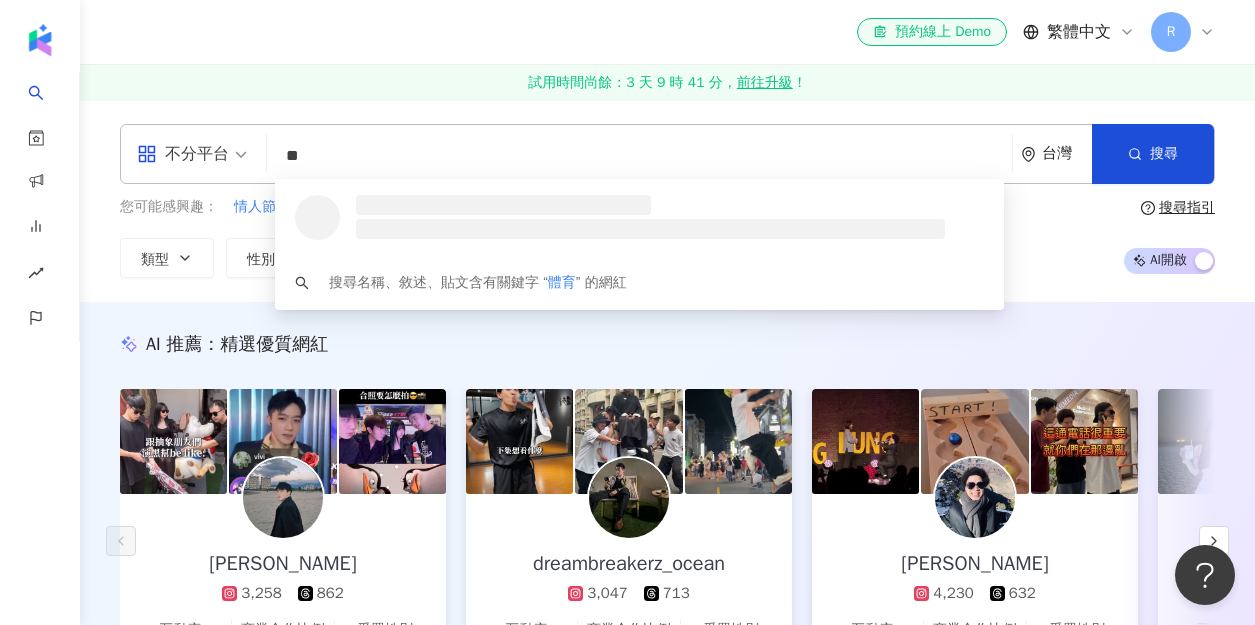 type on "**" 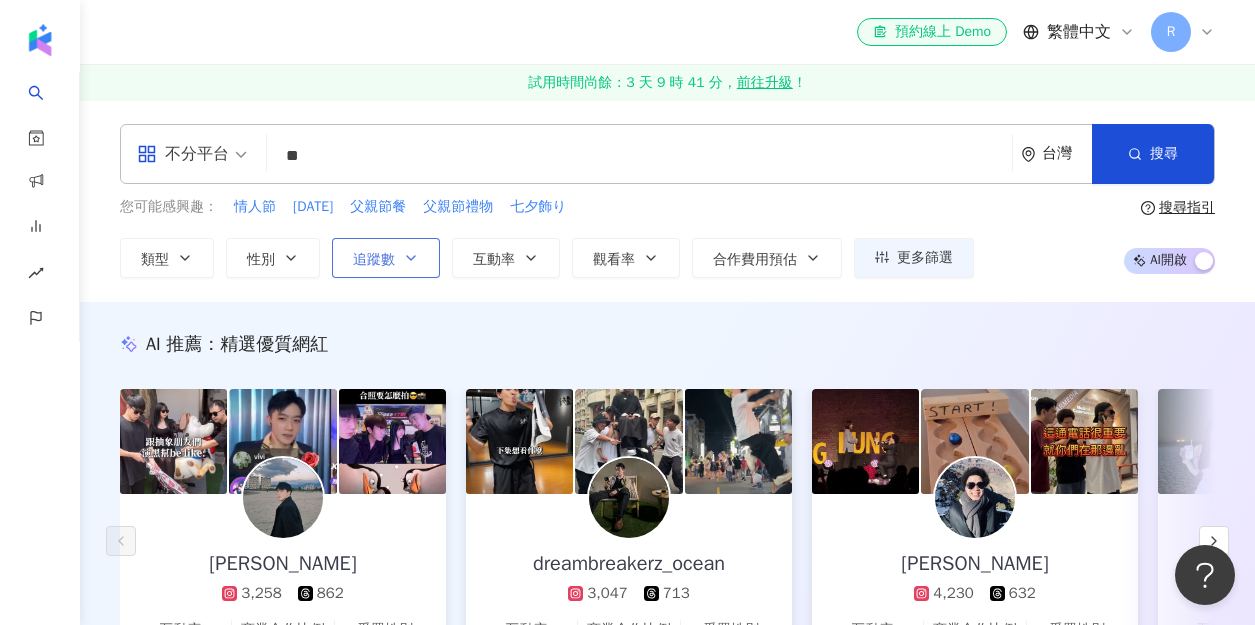 click on "追蹤數" at bounding box center [374, 260] 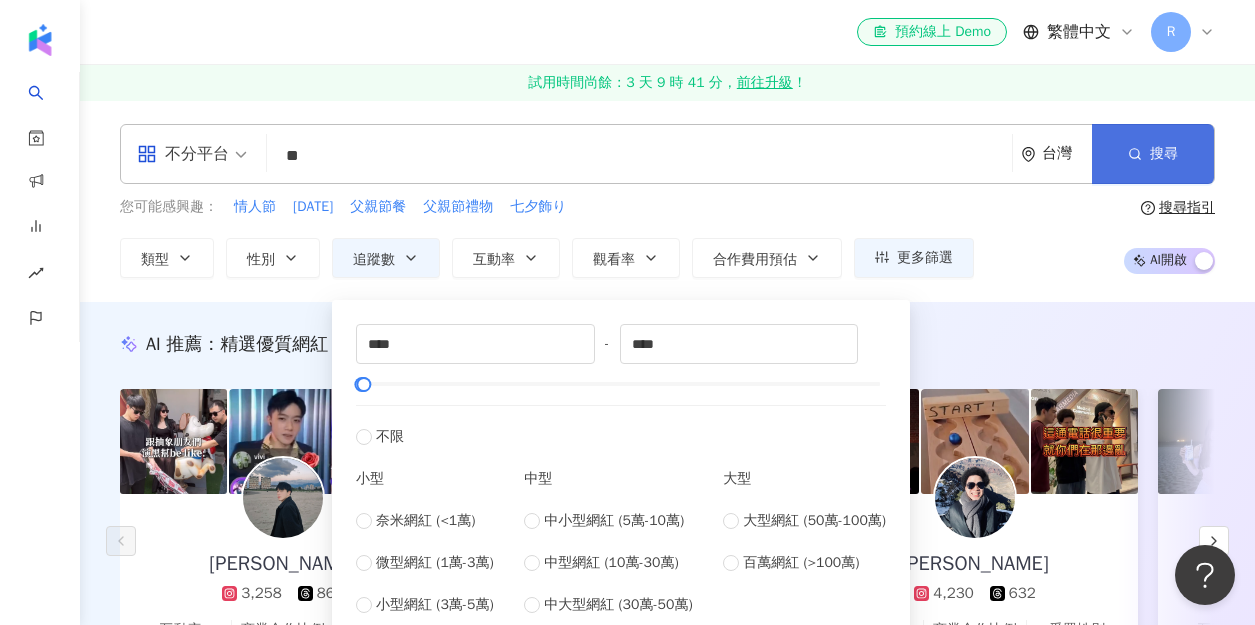 click on "搜尋" at bounding box center (1153, 154) 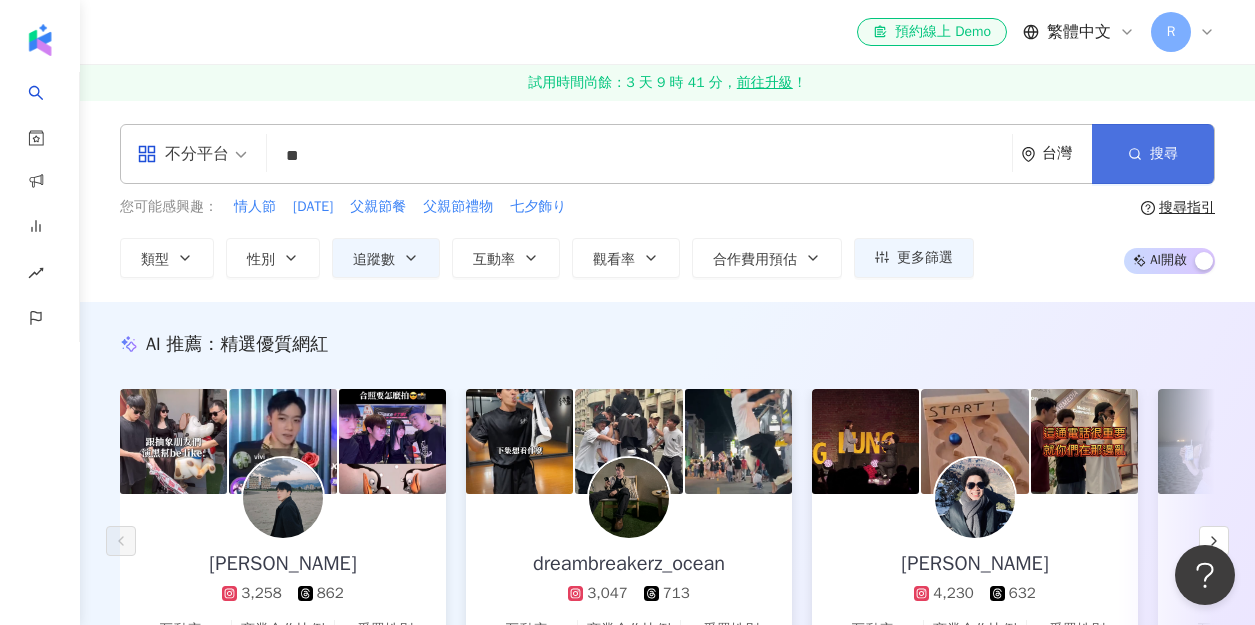 click on "搜尋" at bounding box center [1153, 154] 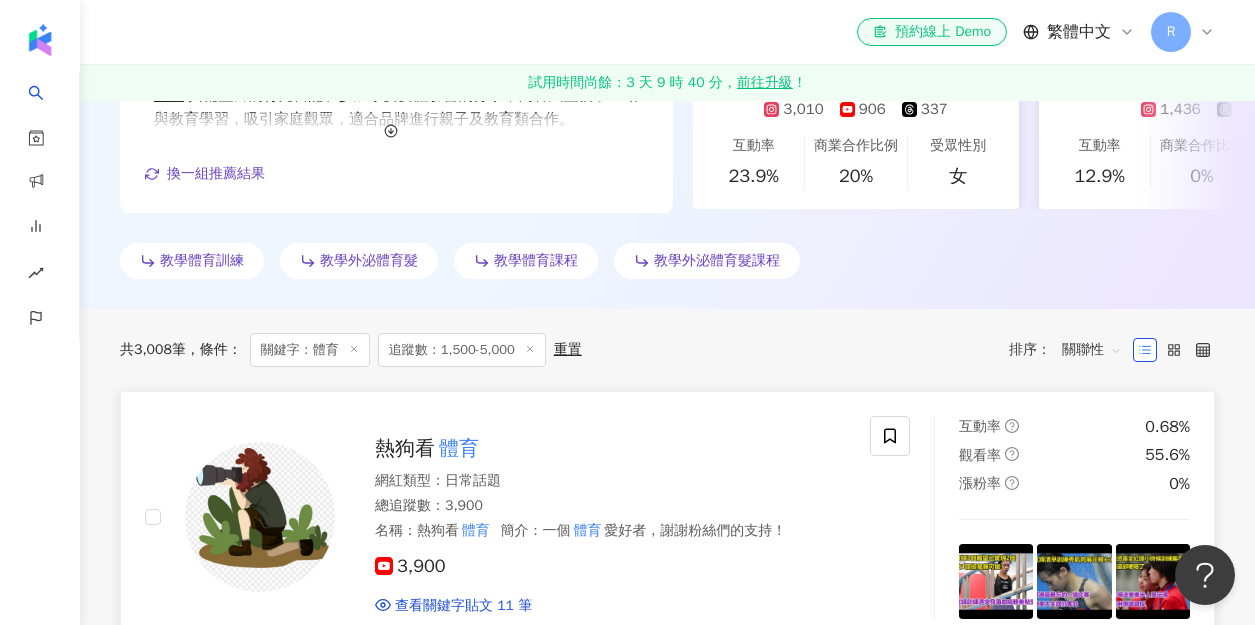 scroll, scrollTop: 0, scrollLeft: 0, axis: both 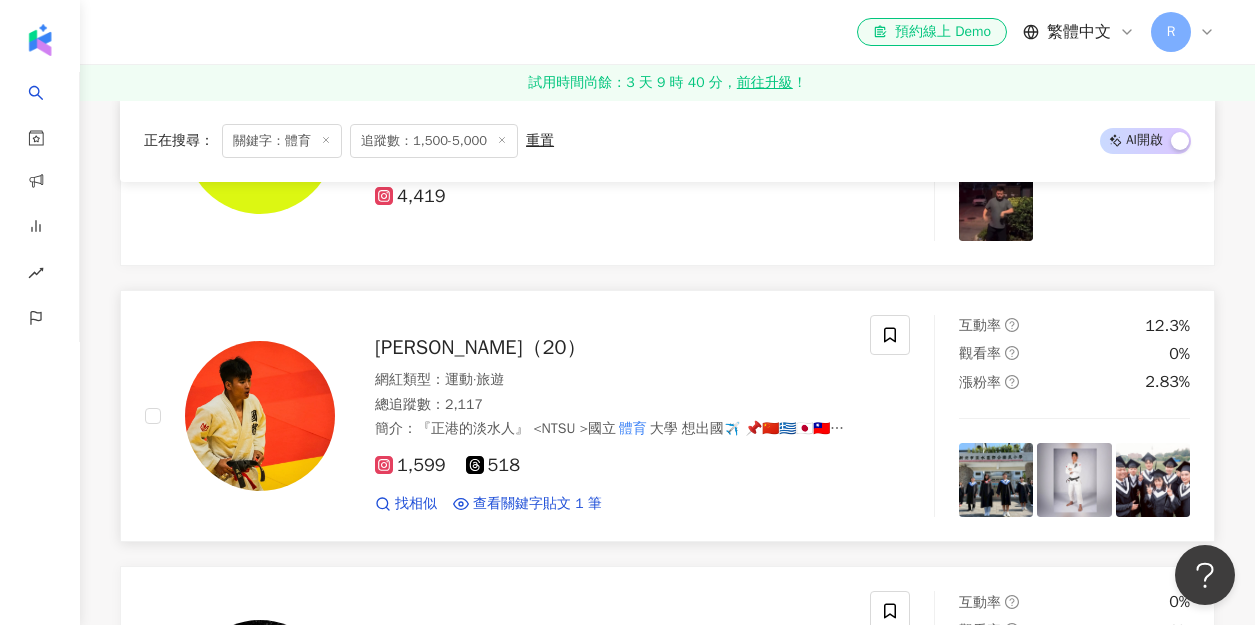click on "1,599" at bounding box center [410, 465] 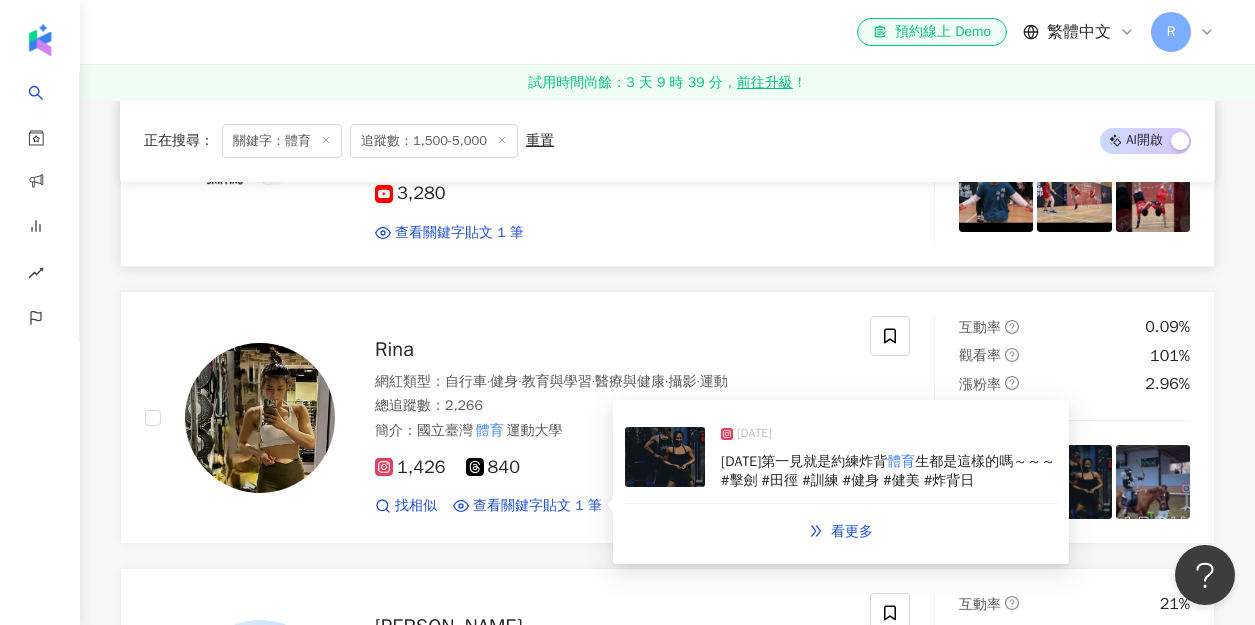 scroll, scrollTop: 2858, scrollLeft: 0, axis: vertical 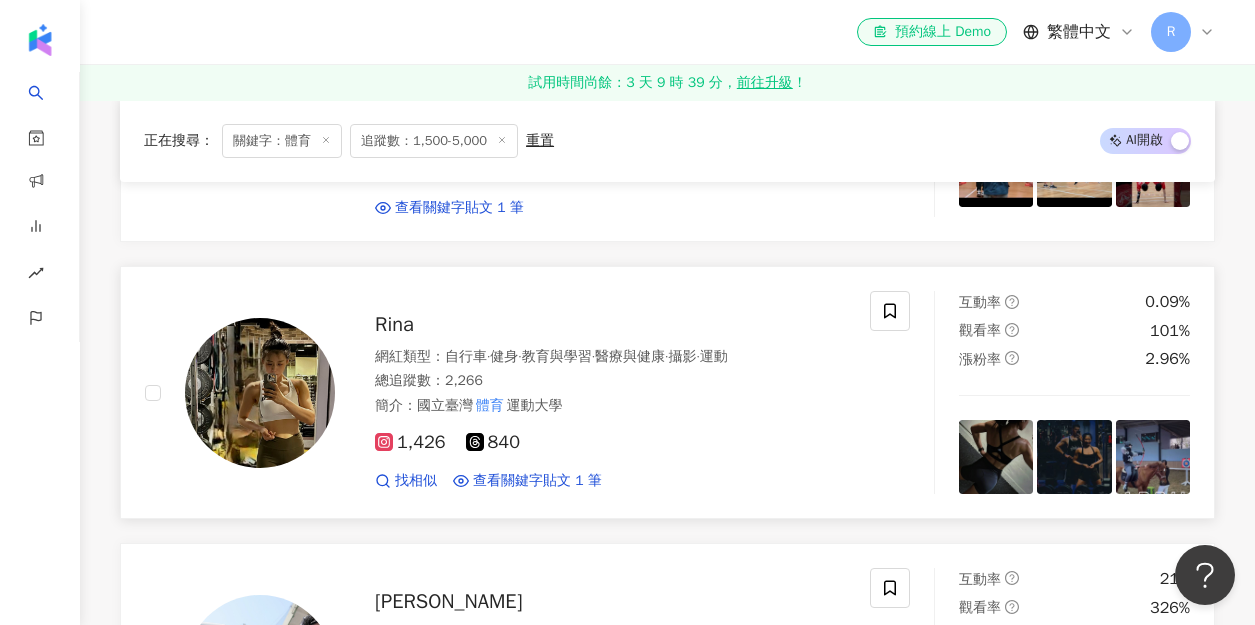 click on "Rina" at bounding box center (394, 324) 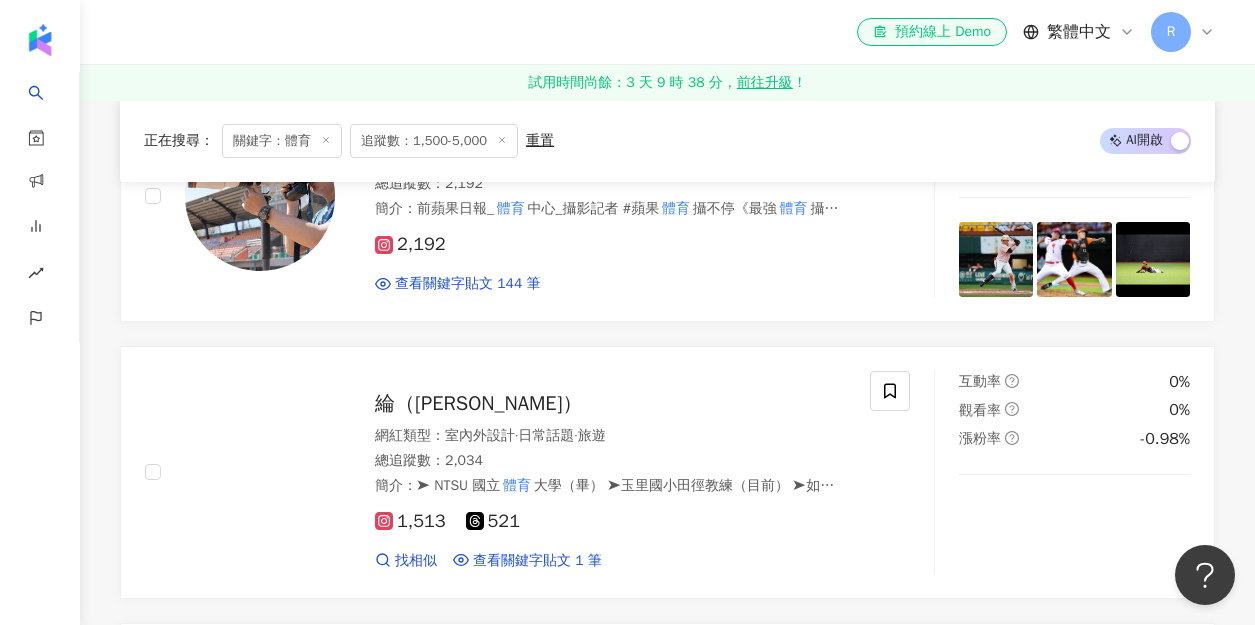 scroll, scrollTop: 3334, scrollLeft: 0, axis: vertical 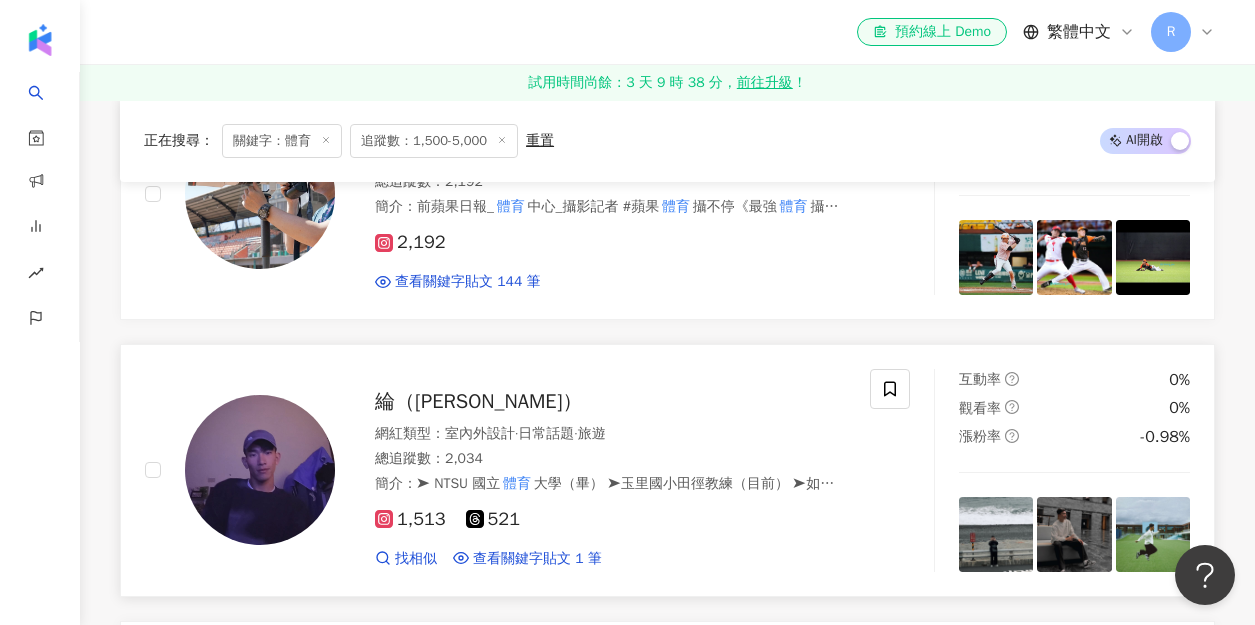 click at bounding box center (260, 470) 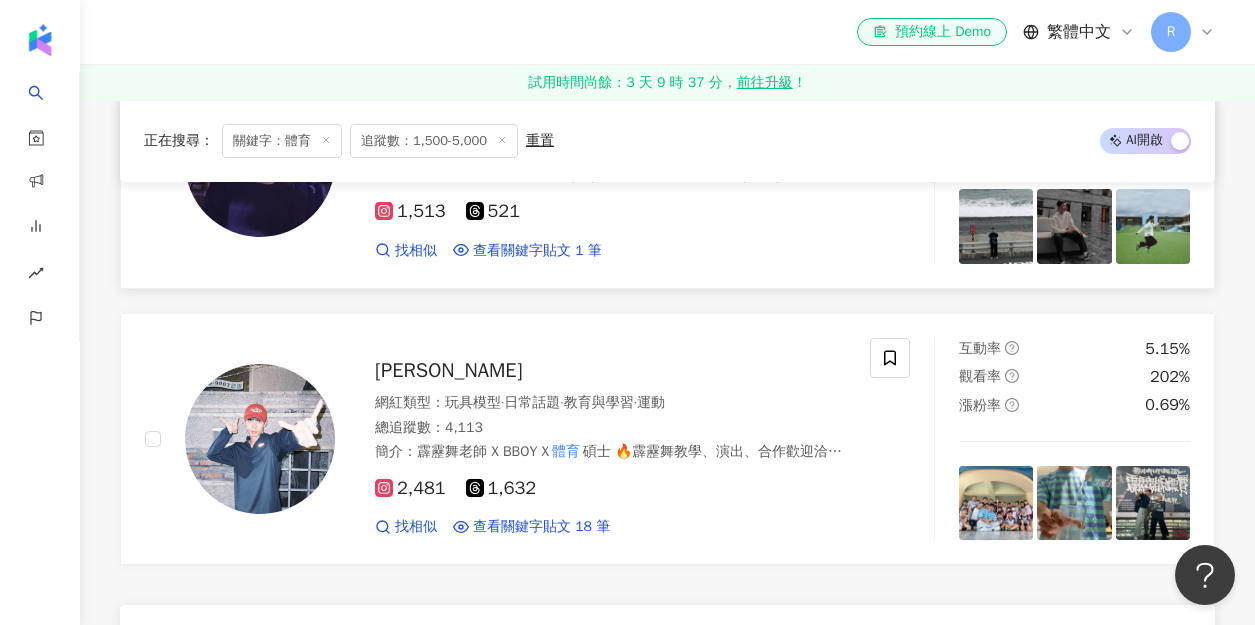 scroll, scrollTop: 3647, scrollLeft: 0, axis: vertical 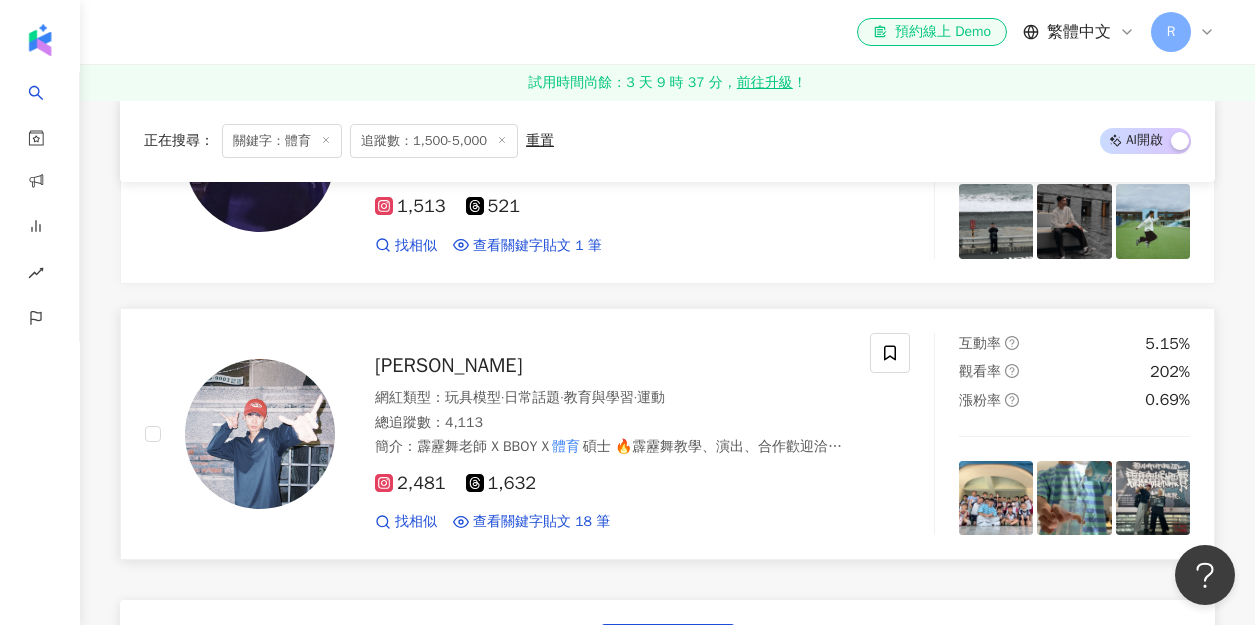 click on "Victor" at bounding box center (448, 365) 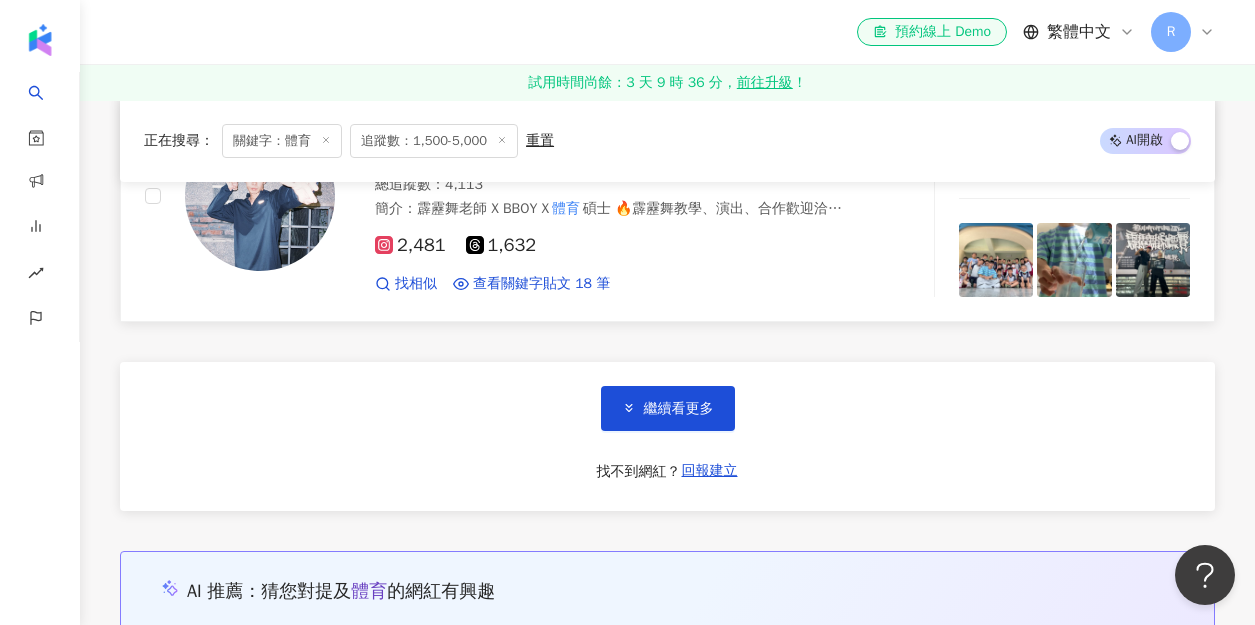 scroll, scrollTop: 3886, scrollLeft: 0, axis: vertical 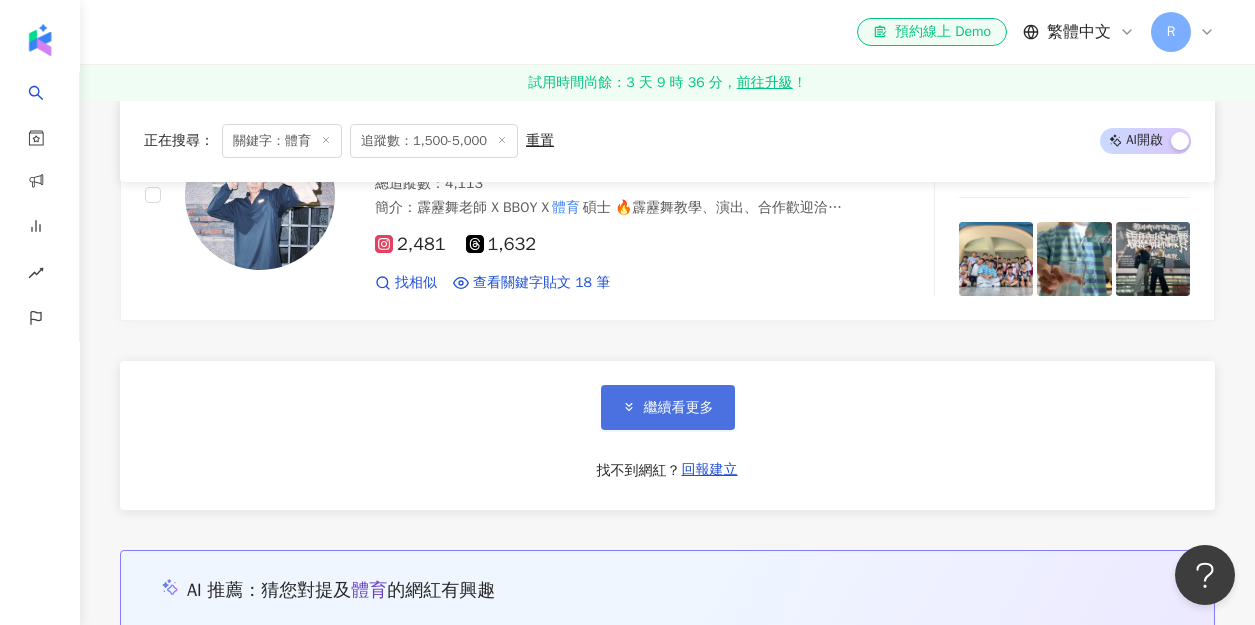 click on "繼續看更多" at bounding box center (668, 407) 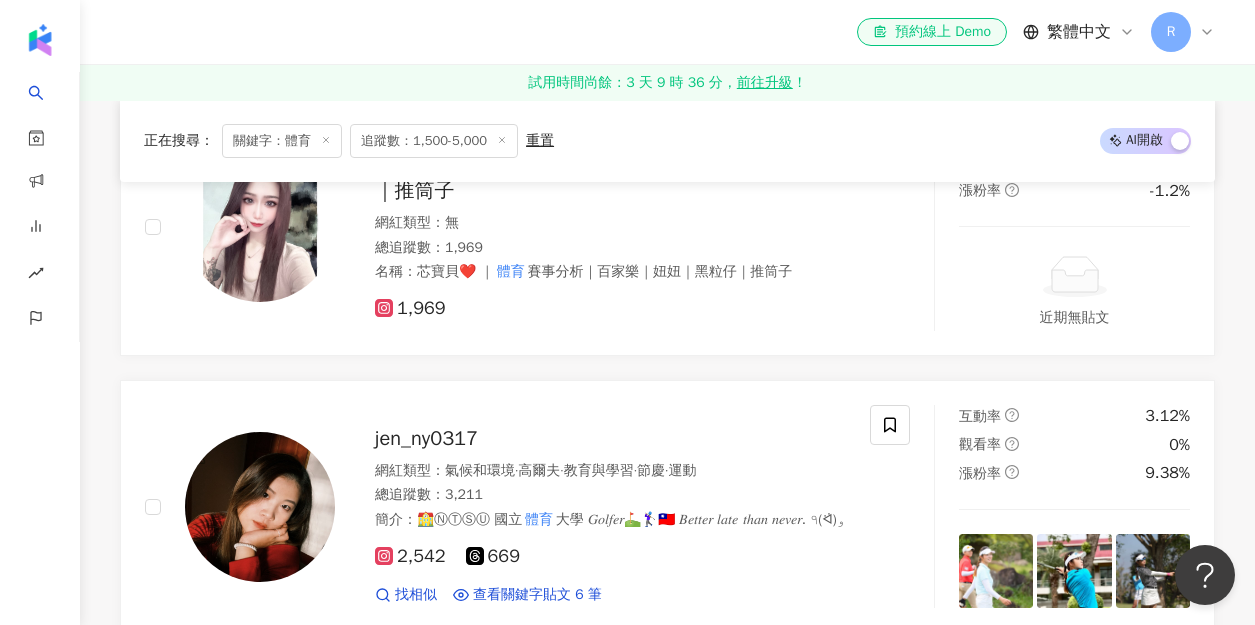 scroll, scrollTop: 4480, scrollLeft: 0, axis: vertical 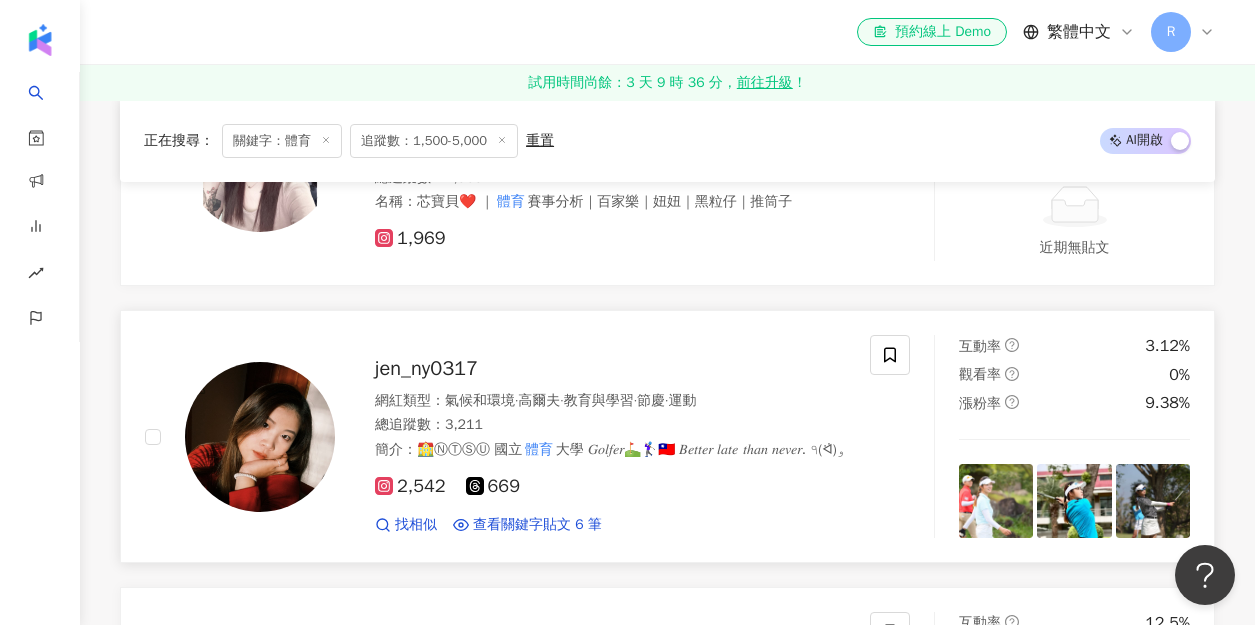 click at bounding box center [260, 437] 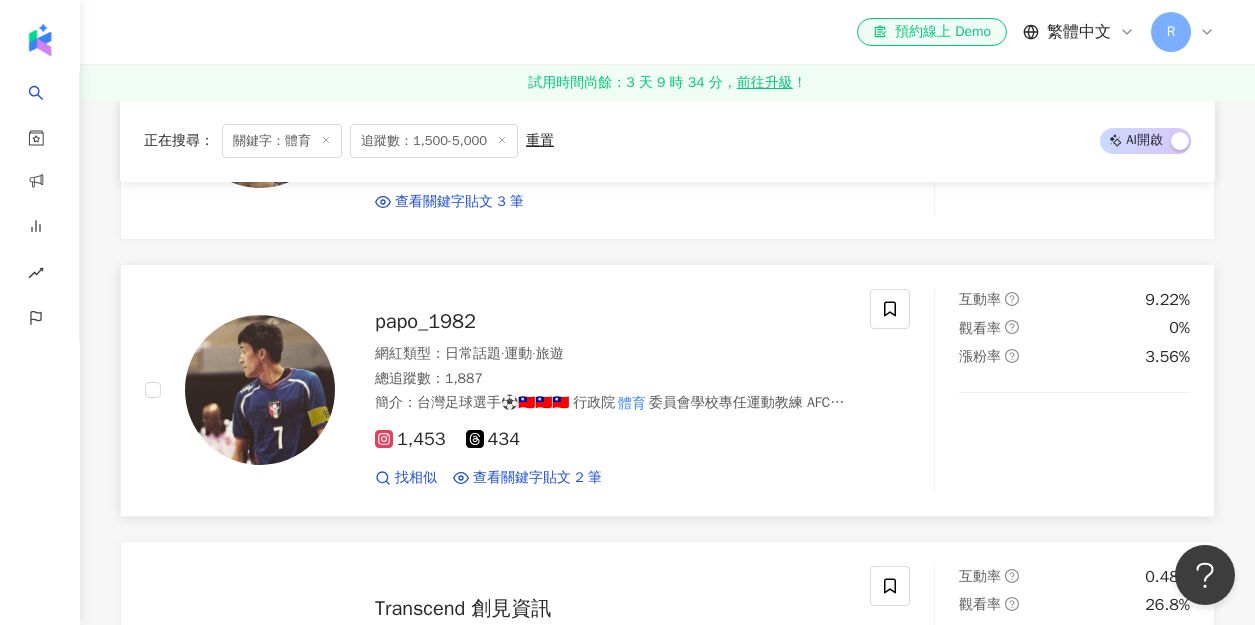 scroll, scrollTop: 5088, scrollLeft: 0, axis: vertical 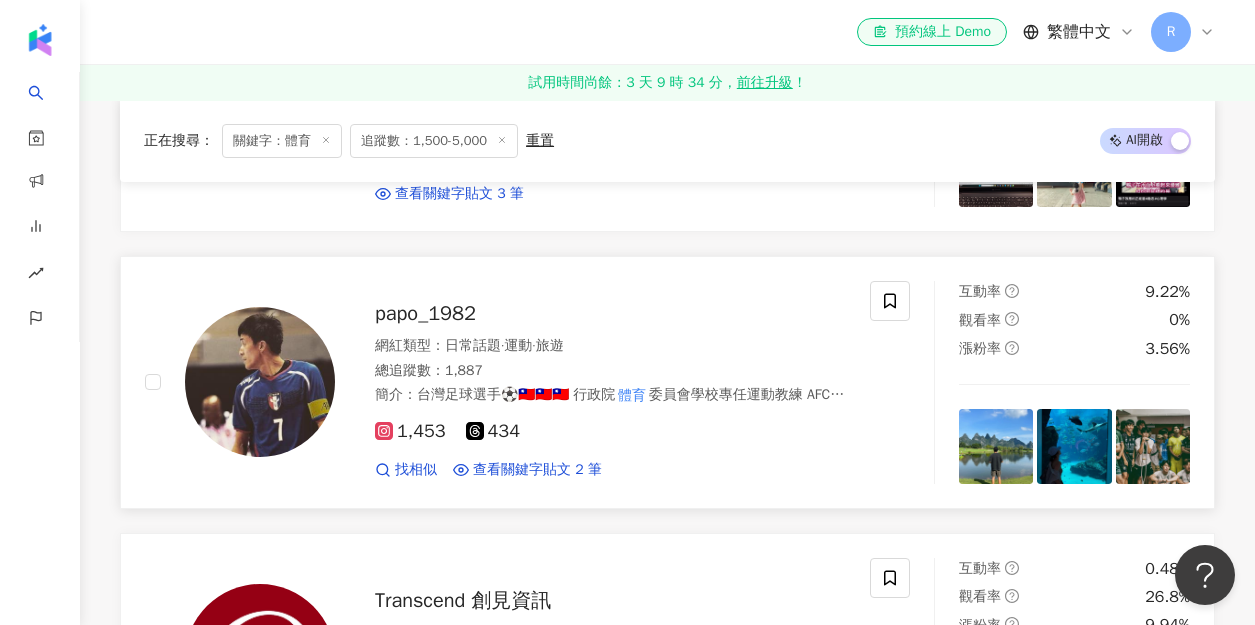 click on "papo_1982" at bounding box center (425, 313) 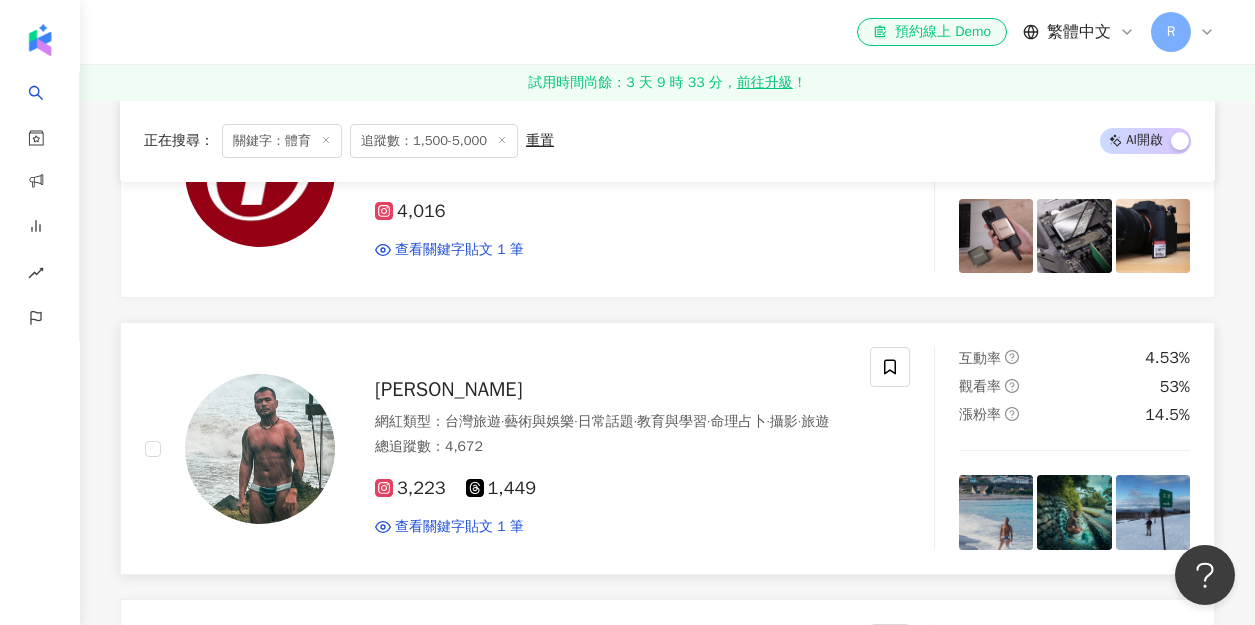 scroll, scrollTop: 5596, scrollLeft: 0, axis: vertical 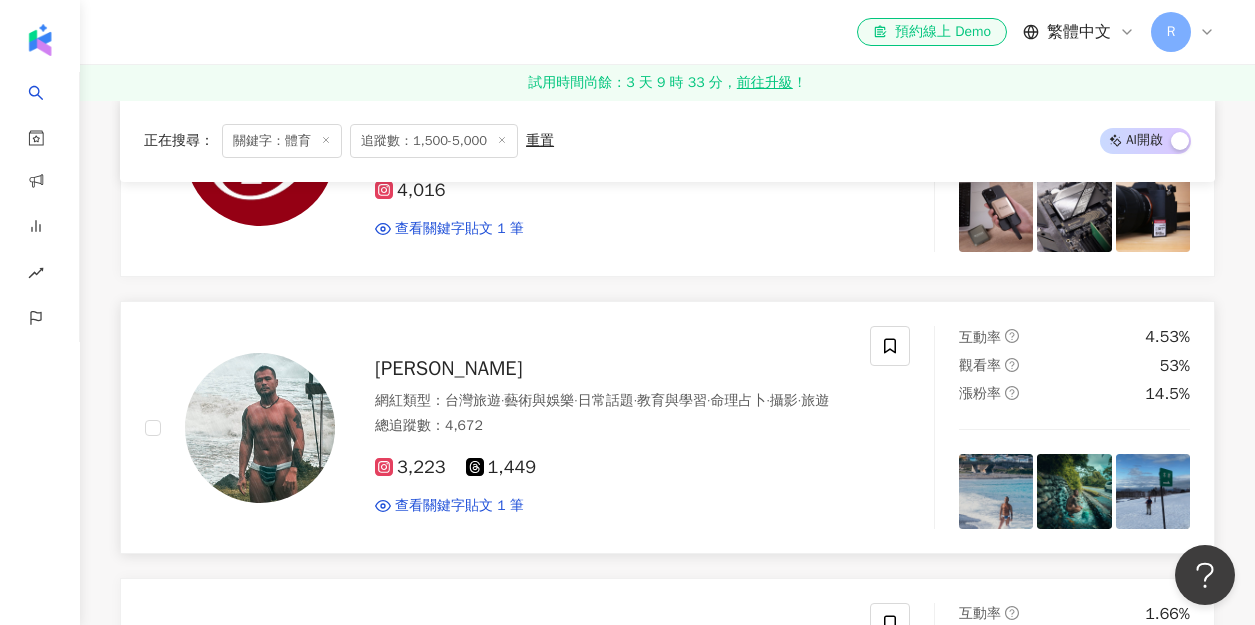 click at bounding box center (260, 428) 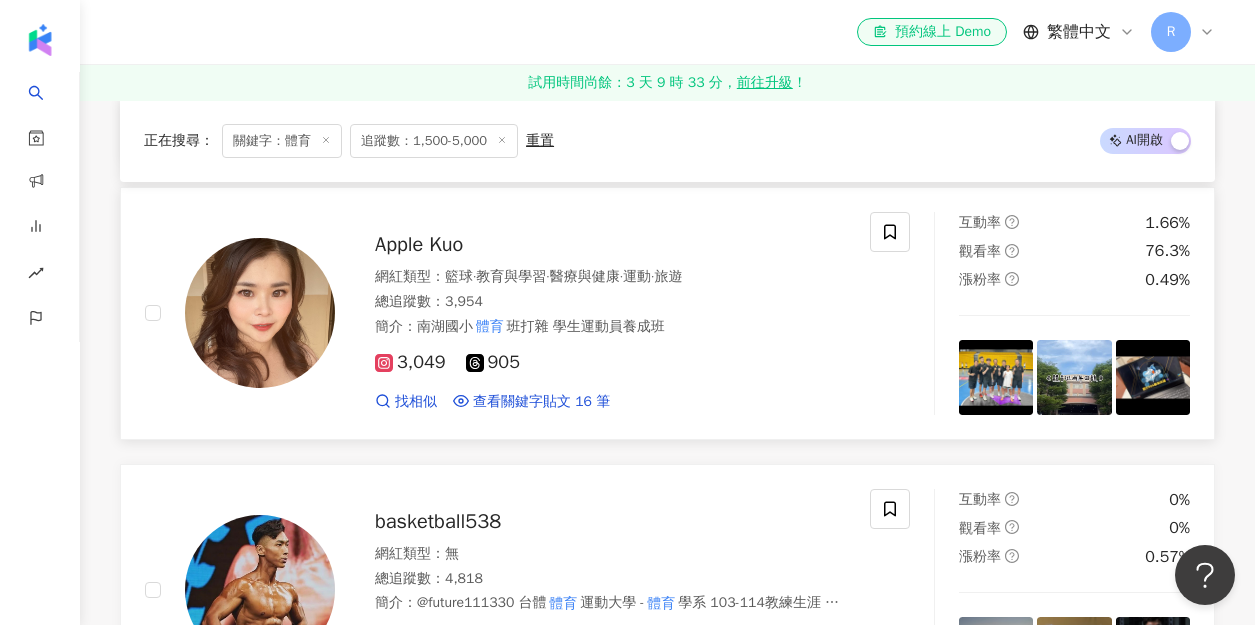 scroll, scrollTop: 5989, scrollLeft: 0, axis: vertical 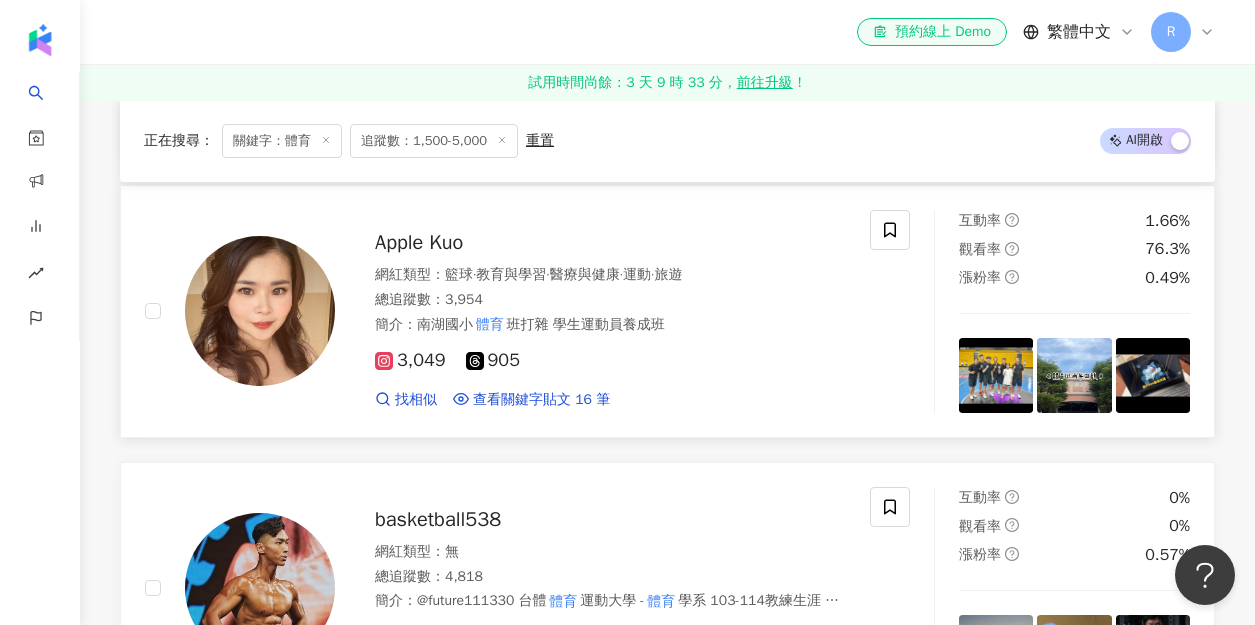 click at bounding box center (260, 311) 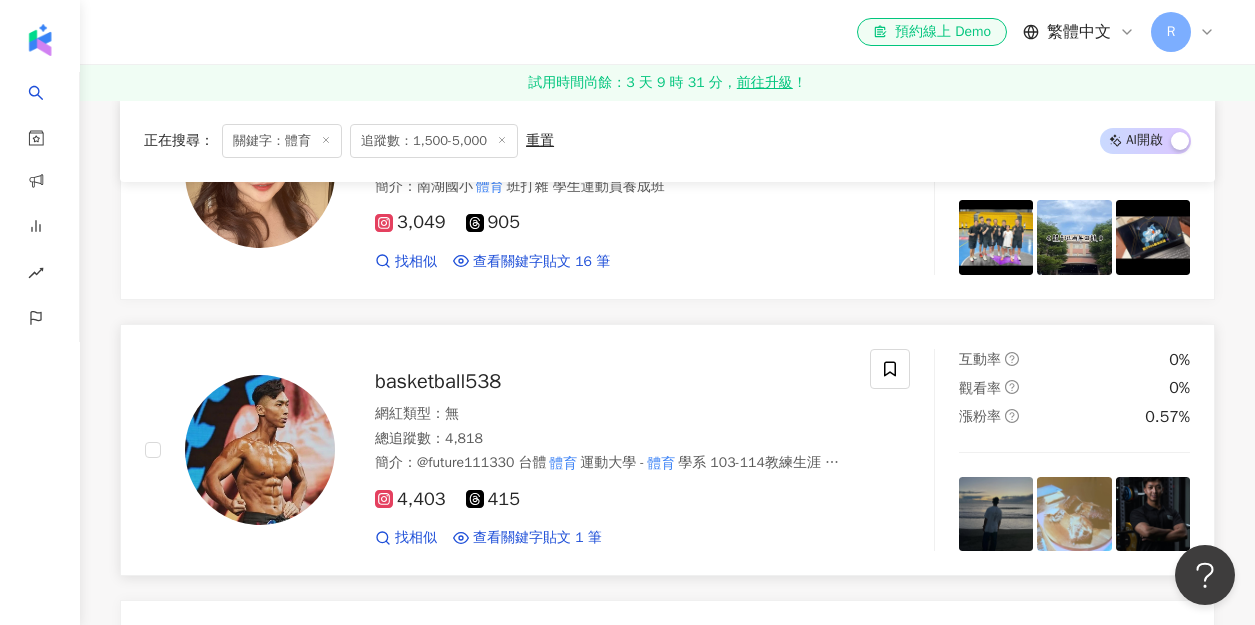 scroll, scrollTop: 6171, scrollLeft: 0, axis: vertical 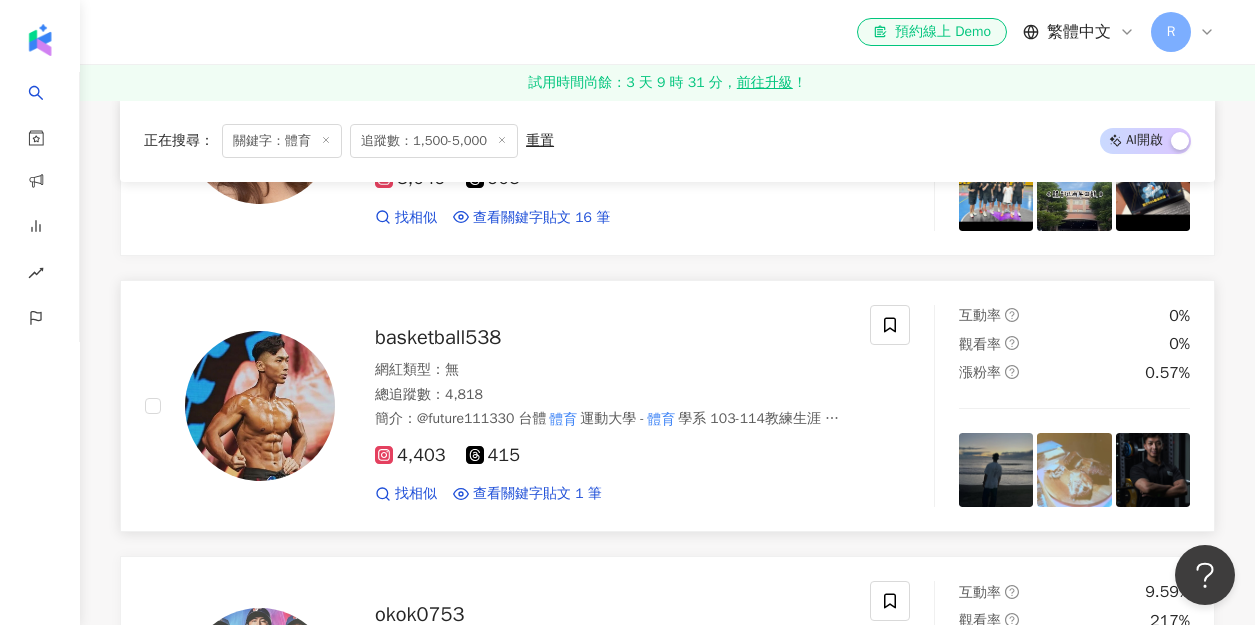 click at bounding box center (260, 406) 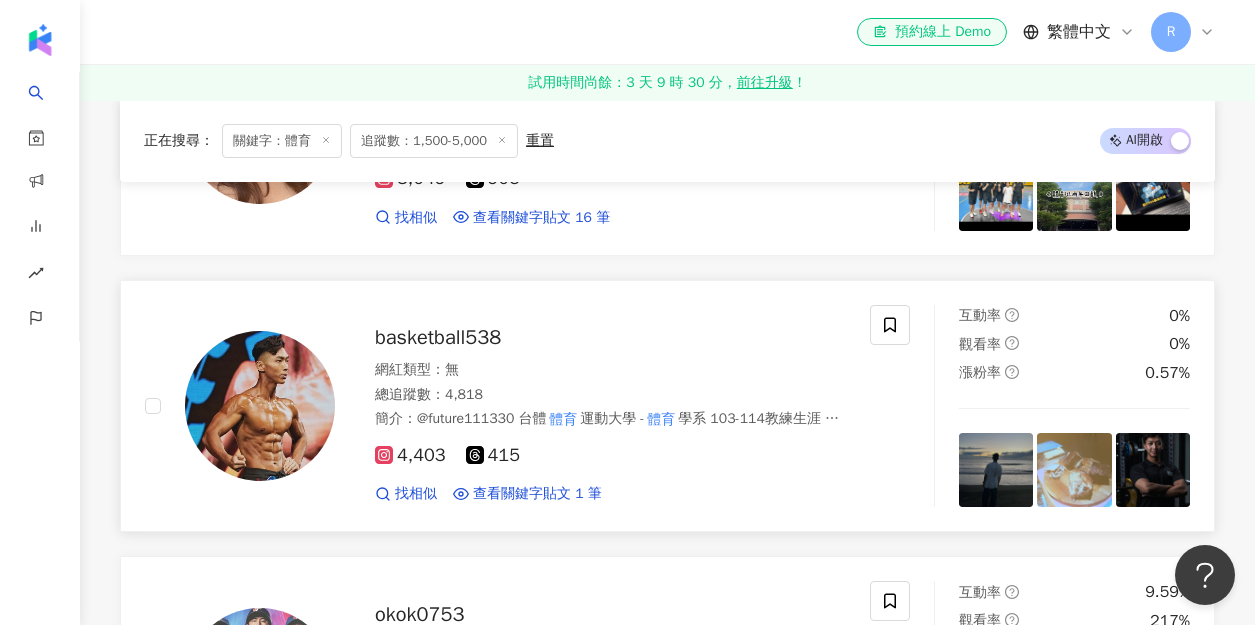 scroll, scrollTop: 6357, scrollLeft: 0, axis: vertical 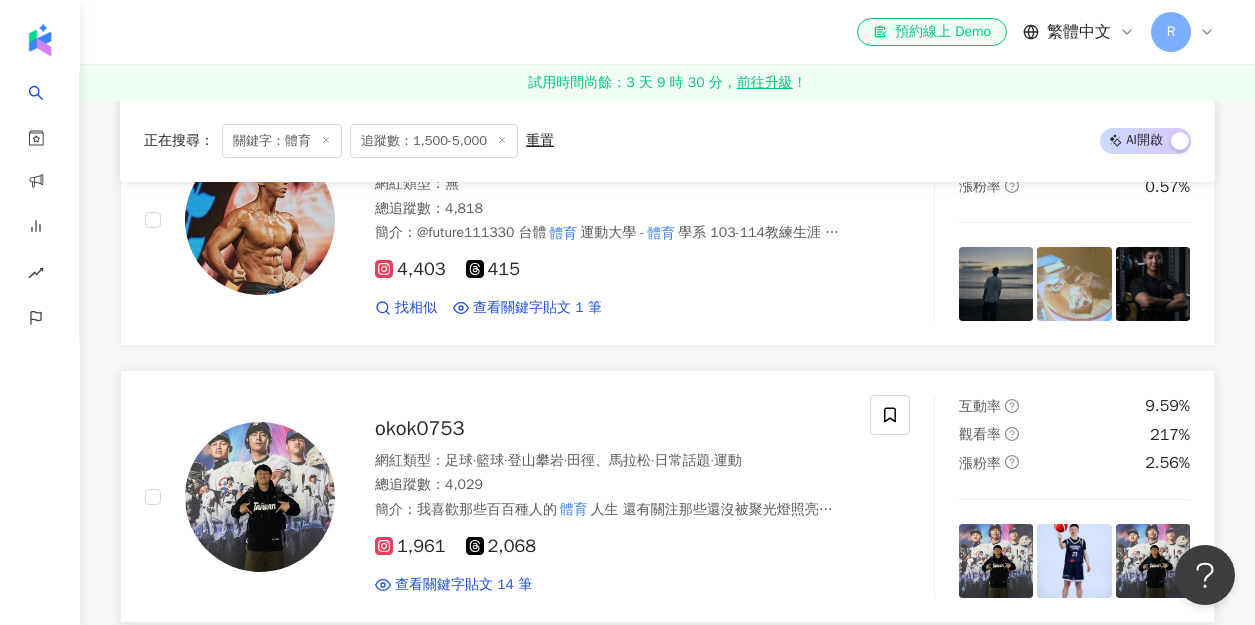 click at bounding box center [260, 497] 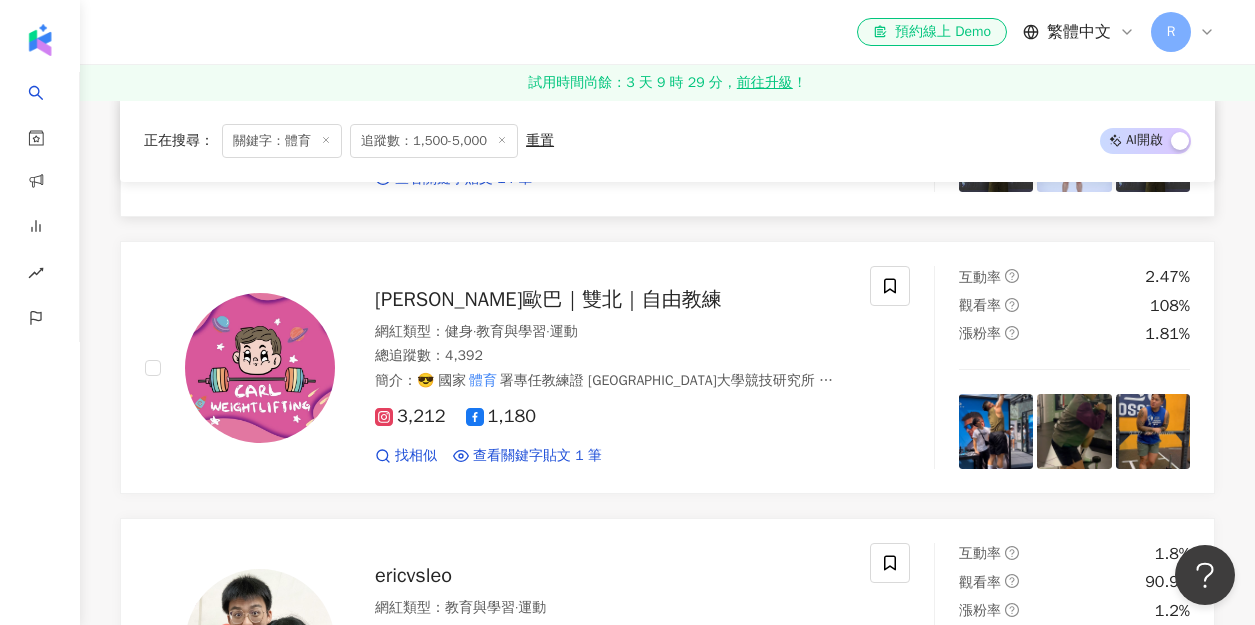 scroll, scrollTop: 6786, scrollLeft: 0, axis: vertical 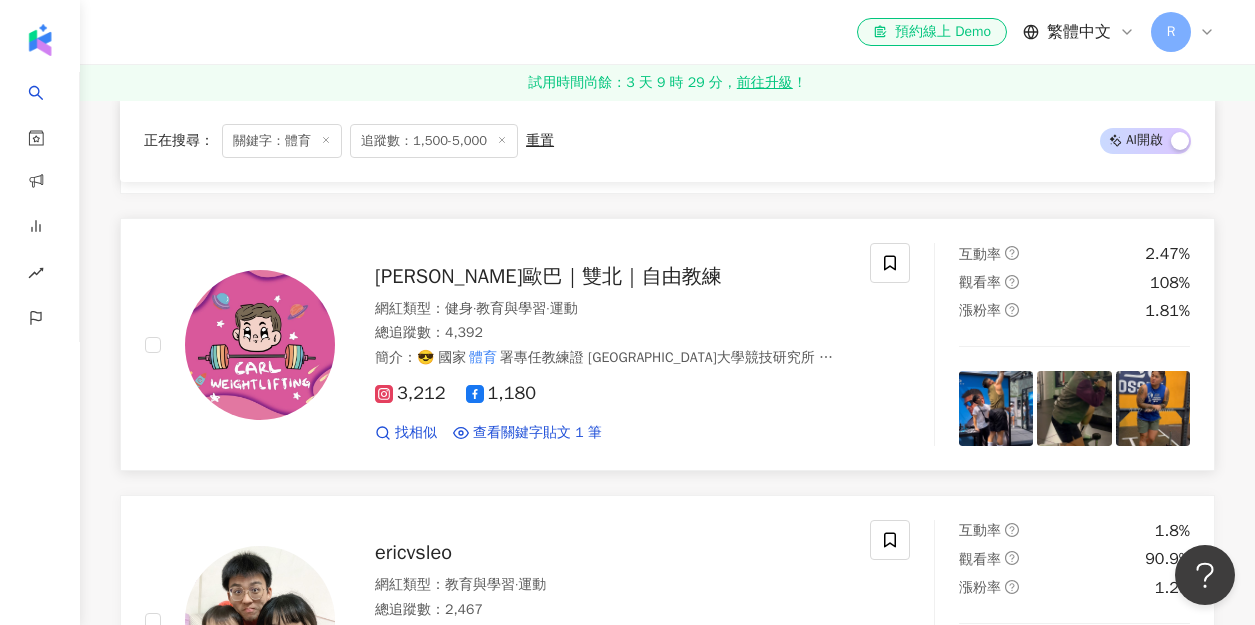 click on "卡爾歐巴｜雙北｜自由教練" at bounding box center [548, 276] 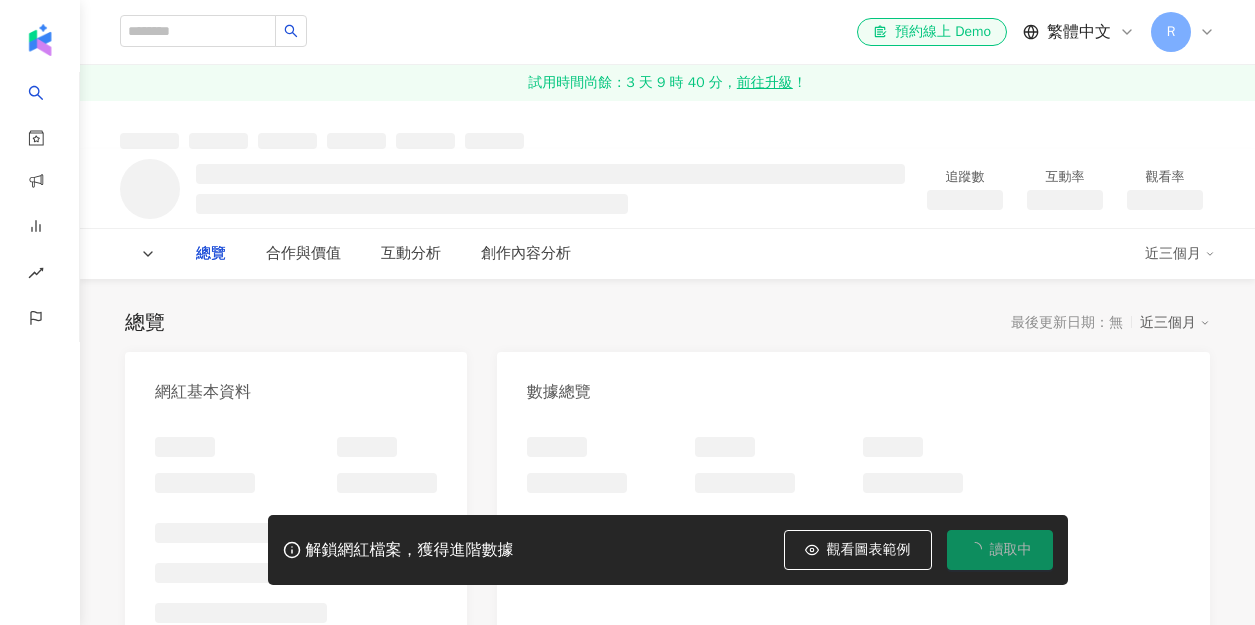 scroll, scrollTop: 0, scrollLeft: 0, axis: both 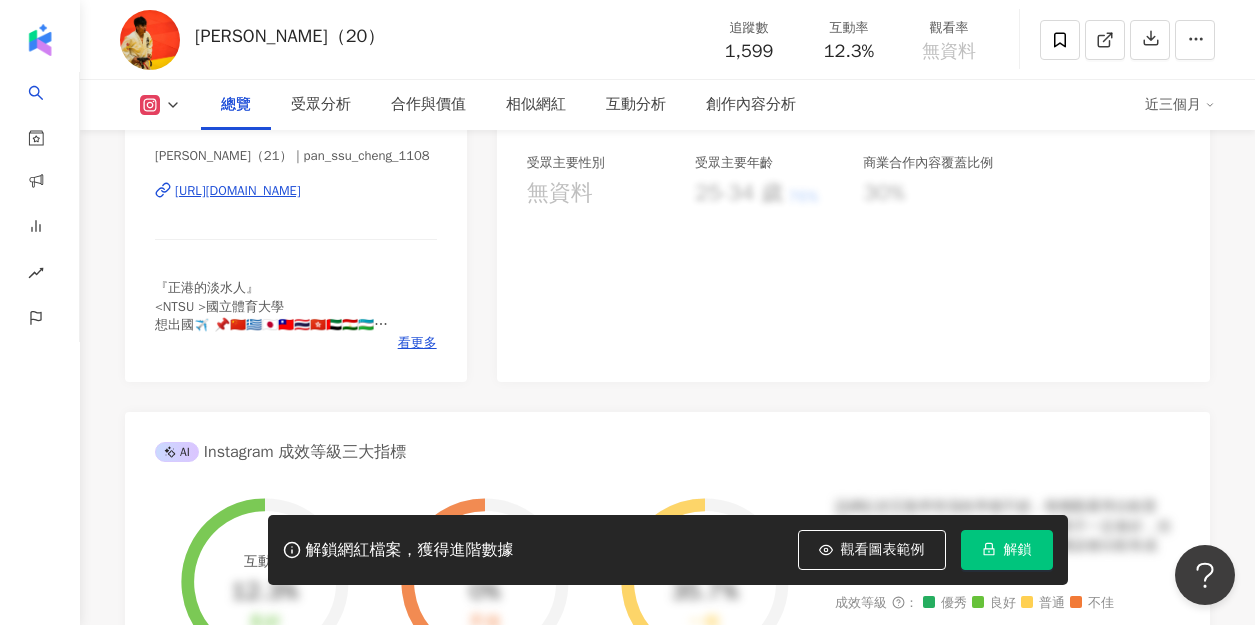 click on "https://www.instagram.com/pan_ssu_cheng_1108/" at bounding box center [238, 191] 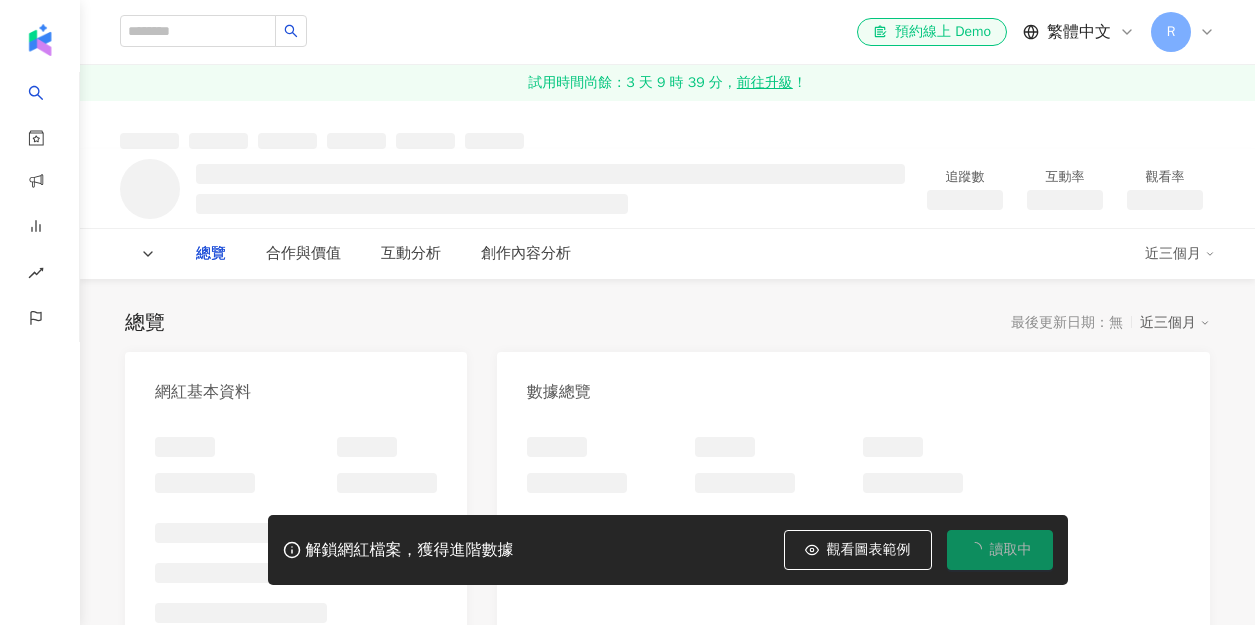 scroll, scrollTop: 0, scrollLeft: 0, axis: both 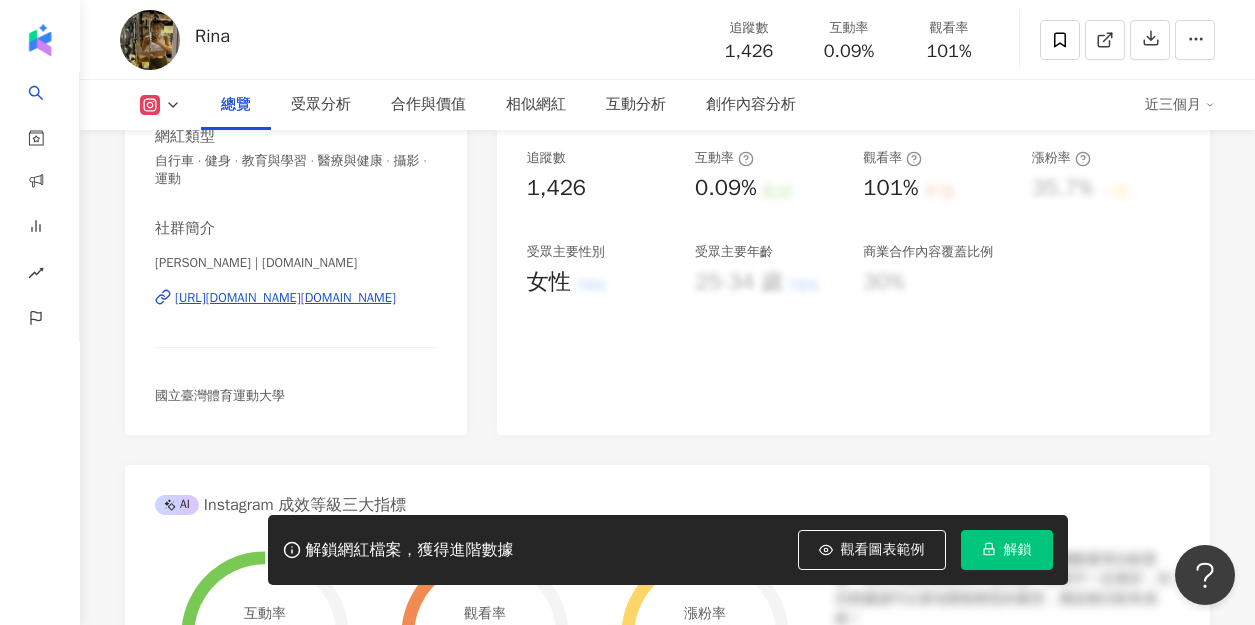 click on "性別   女 主要語言   繁體中文 86.4% 網紅類型 自行車 · 健身 · 教育與學習 · 醫療與健康 · 攝影 · 運動 社群簡介 Rina  nana | [DOMAIN_NAME] [URL][DOMAIN_NAME][DOMAIN_NAME] 國立臺灣體育運動大學" at bounding box center [296, 228] 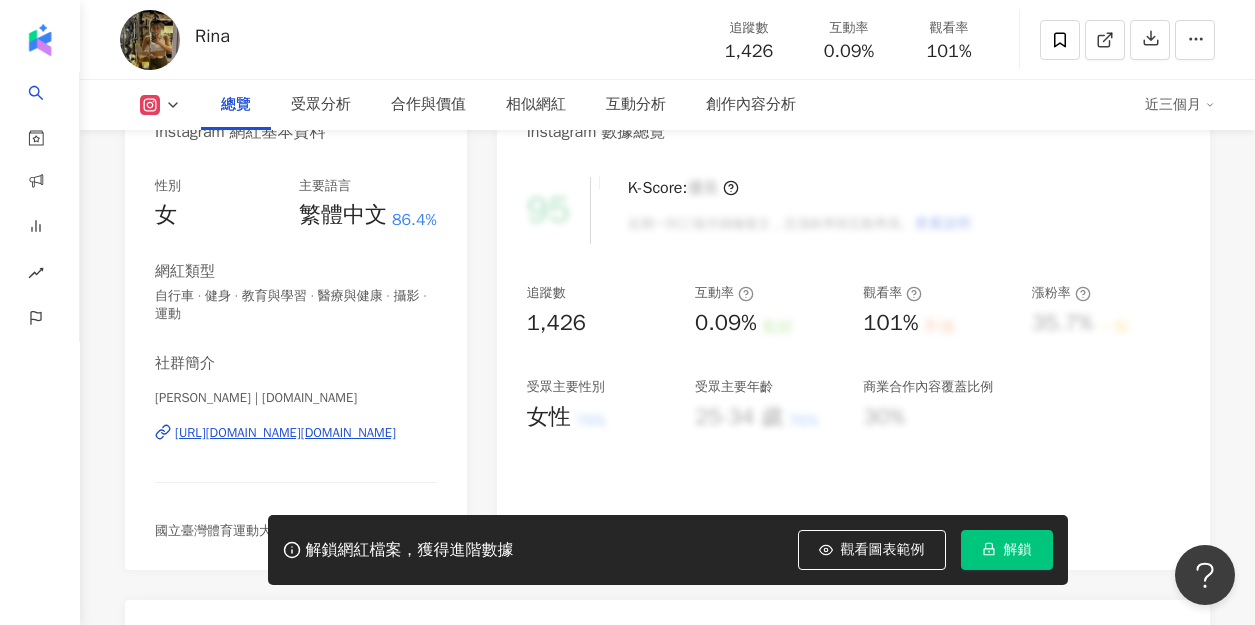 click on "[URL][DOMAIN_NAME][DOMAIN_NAME]" at bounding box center (285, 433) 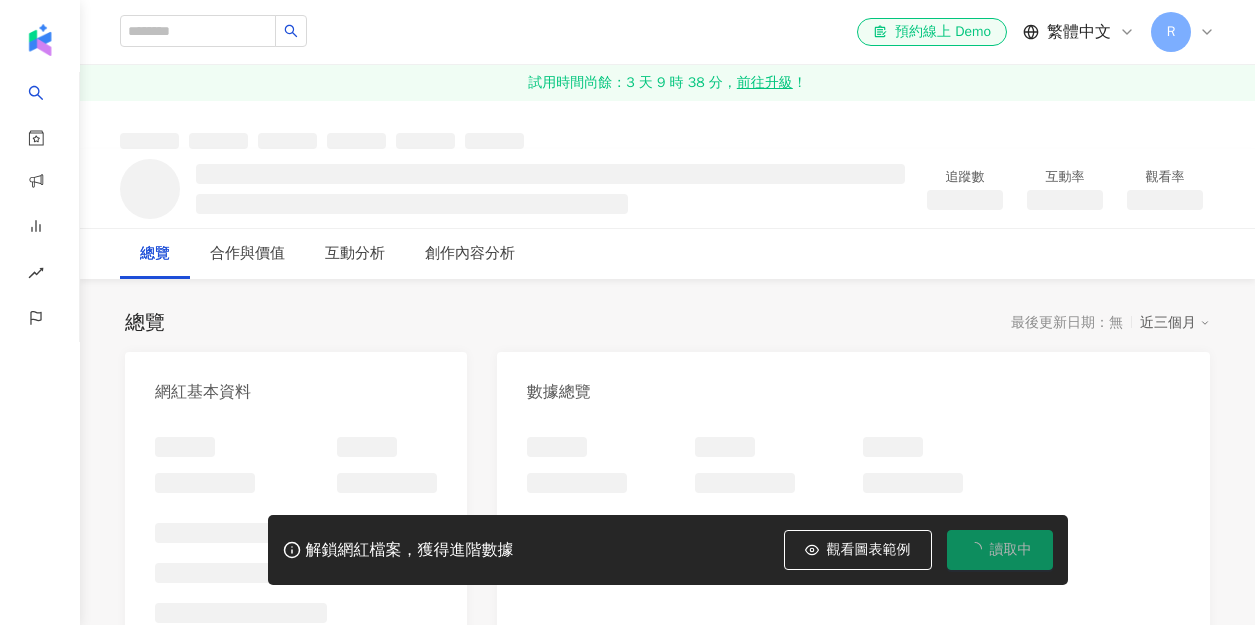 scroll, scrollTop: 0, scrollLeft: 0, axis: both 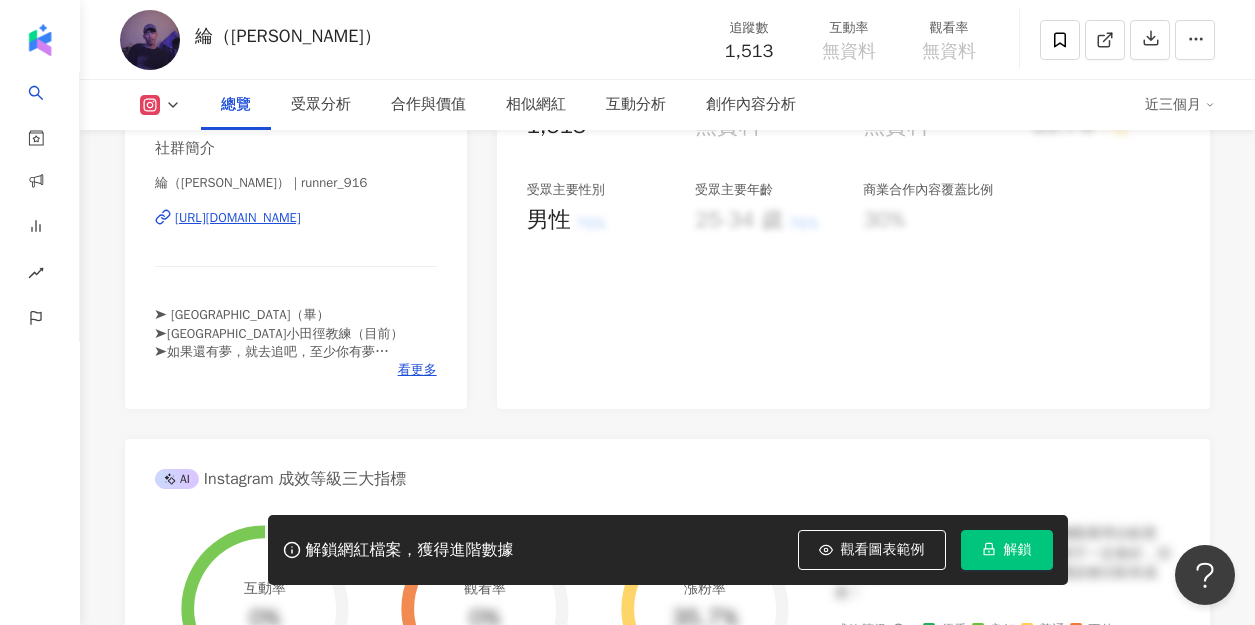 click on "https://www.instagram.com/runner_916/" at bounding box center (238, 218) 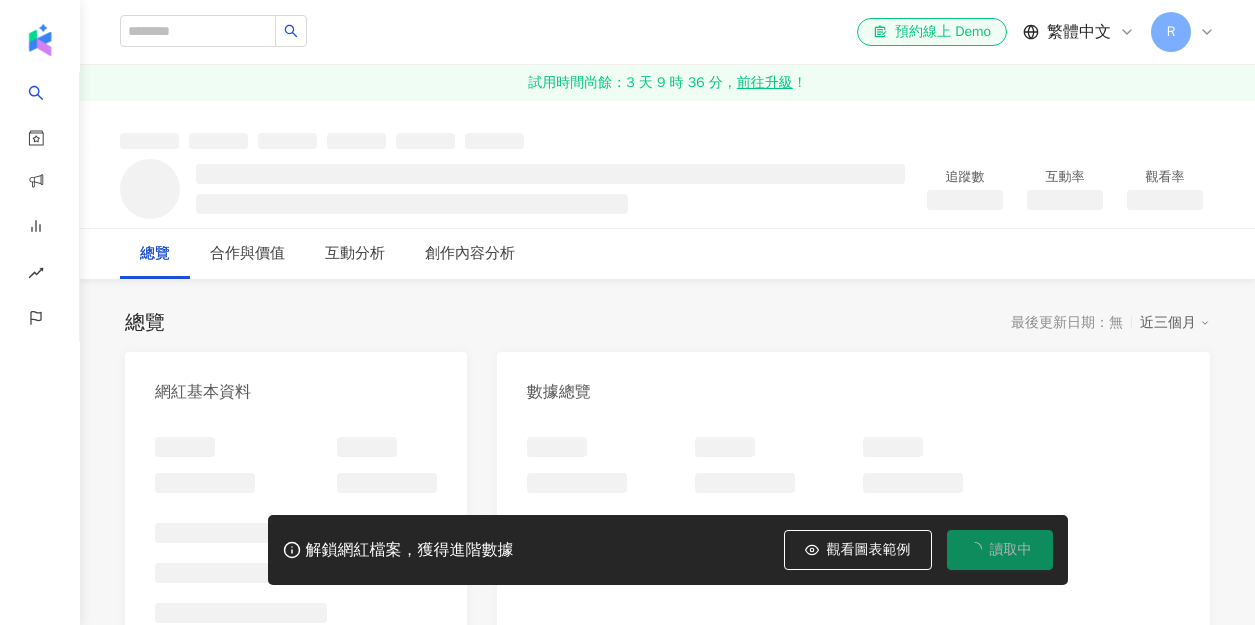 scroll, scrollTop: 0, scrollLeft: 0, axis: both 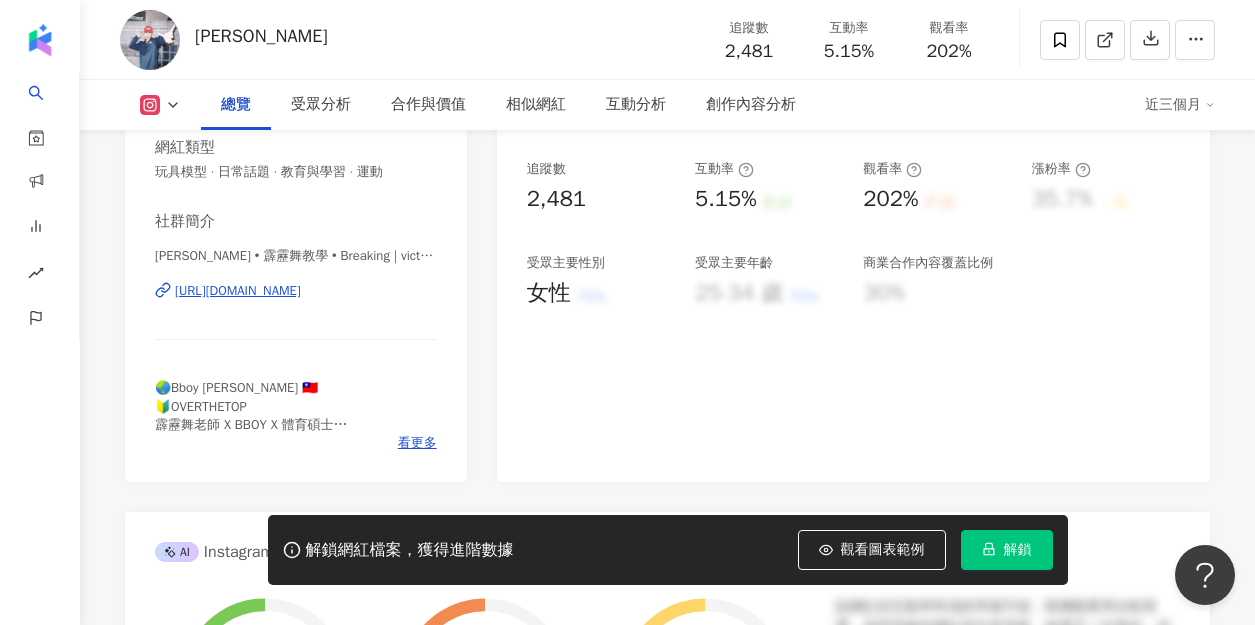 click on "https://www.instagram.com/victor_ot/" at bounding box center (238, 291) 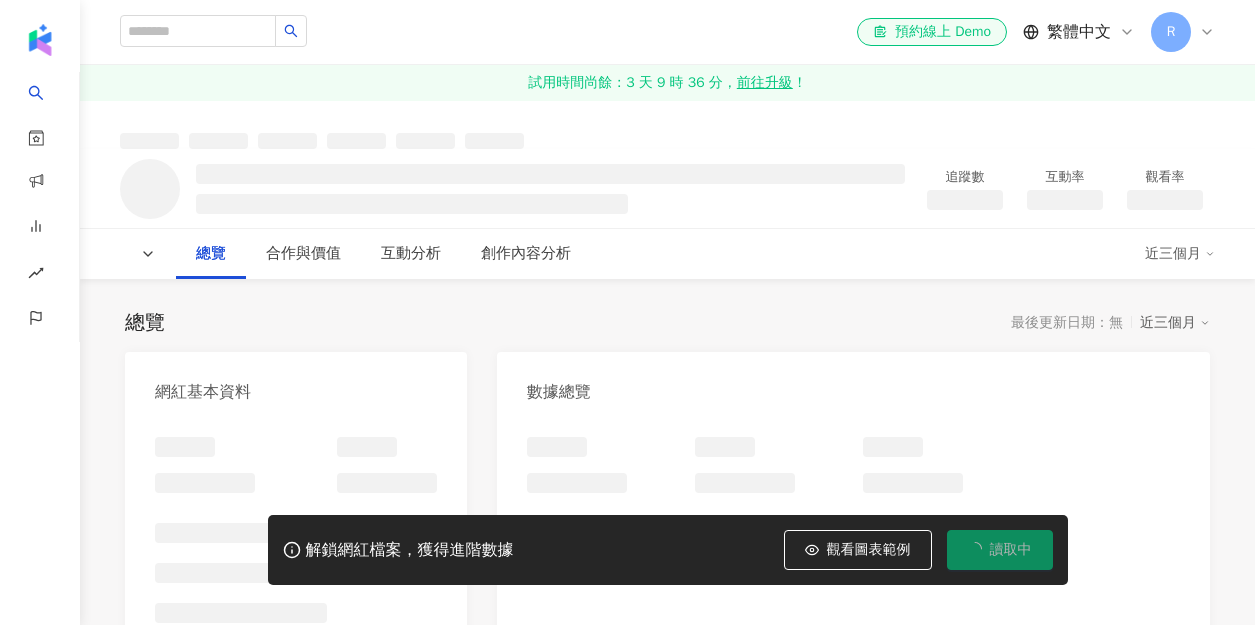 scroll, scrollTop: 0, scrollLeft: 0, axis: both 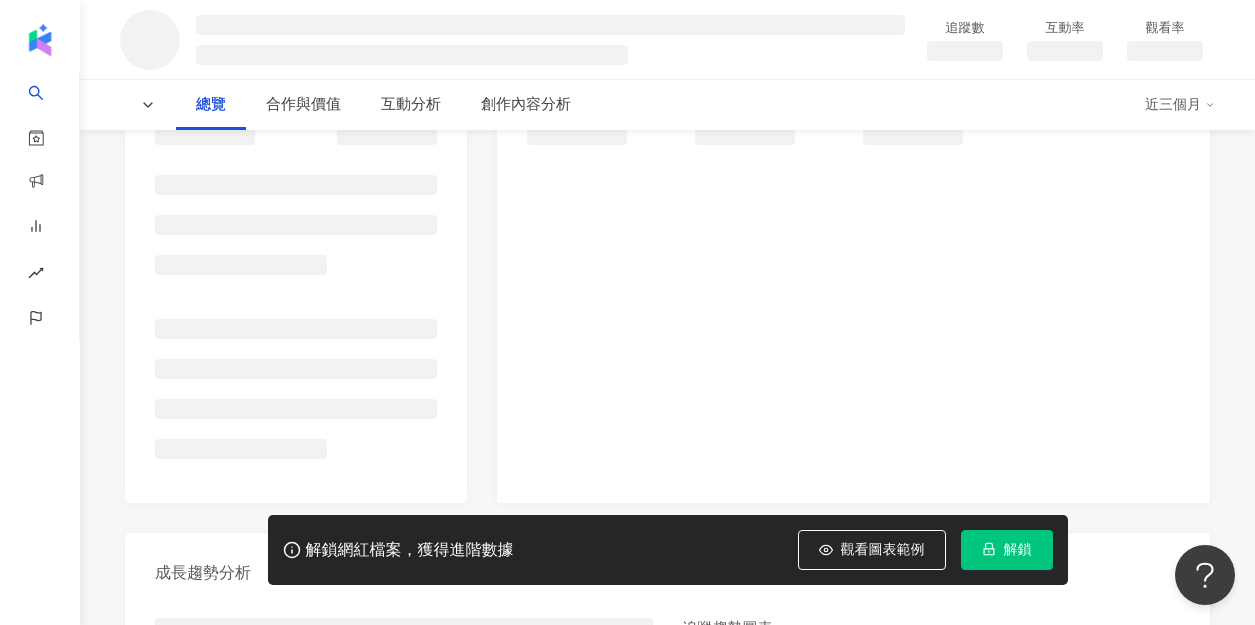 click at bounding box center [296, 286] 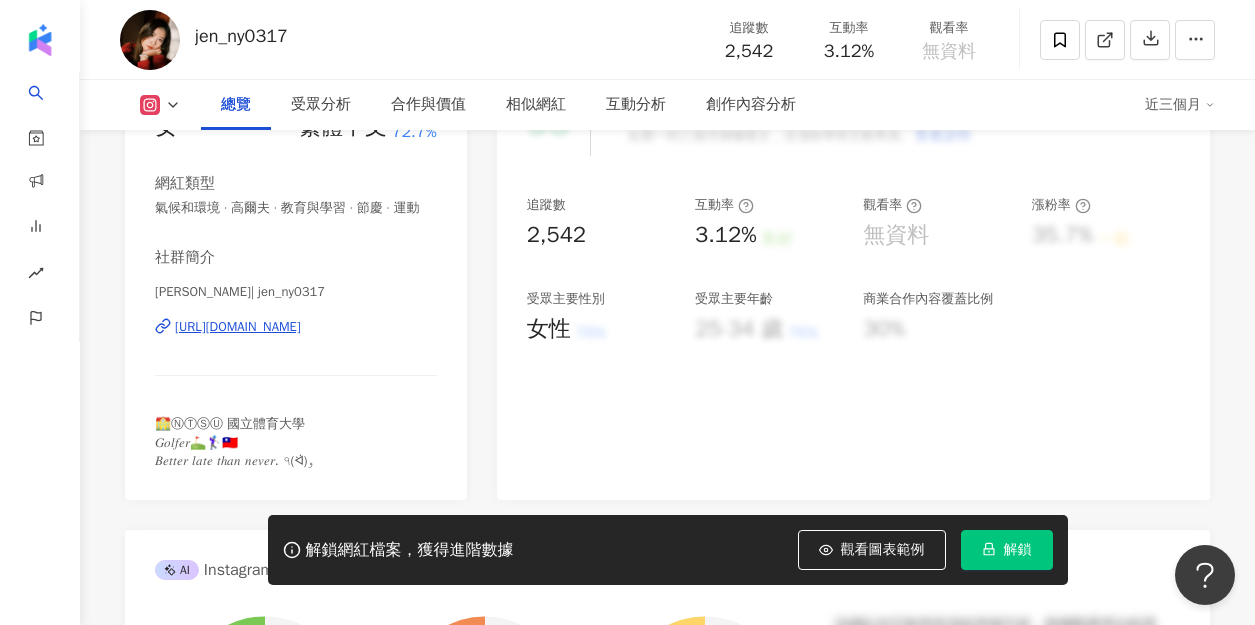 scroll, scrollTop: 605, scrollLeft: 0, axis: vertical 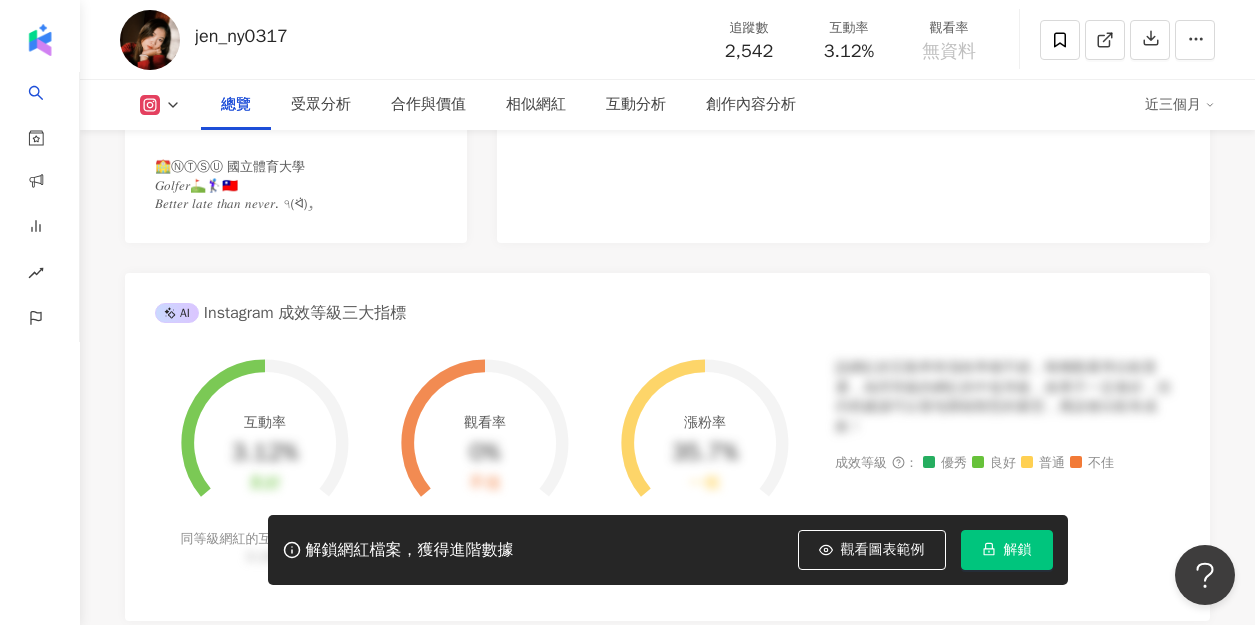 click on "https://www.instagram.com/jen_ny0317/" at bounding box center (238, 70) 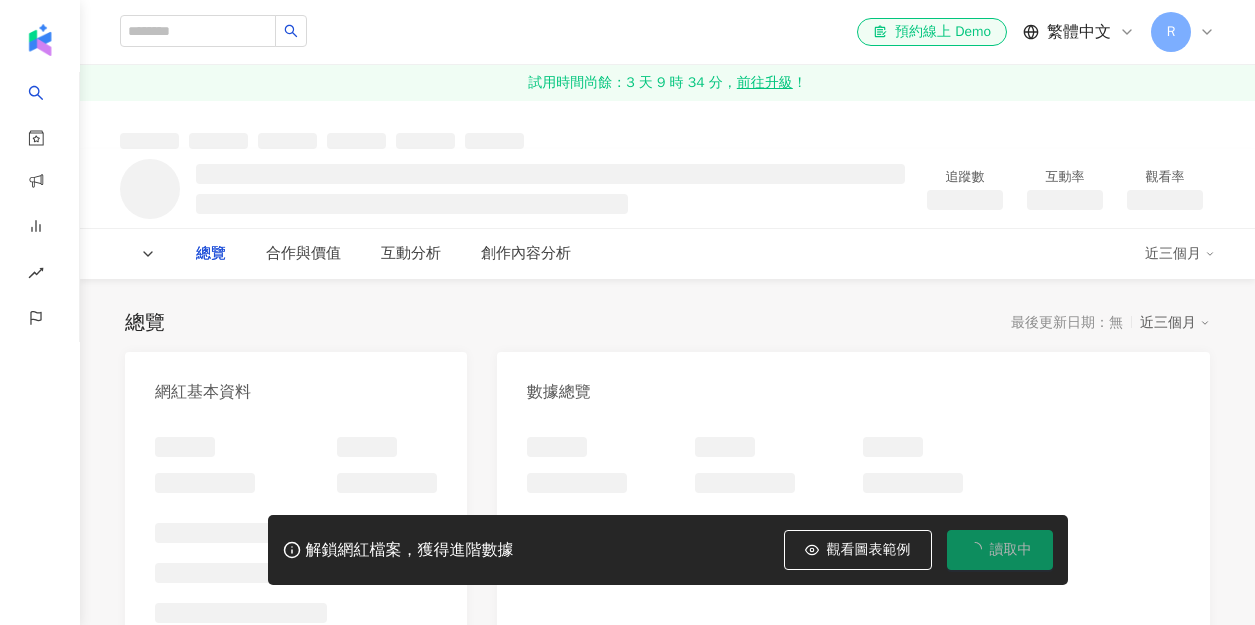 scroll, scrollTop: 0, scrollLeft: 0, axis: both 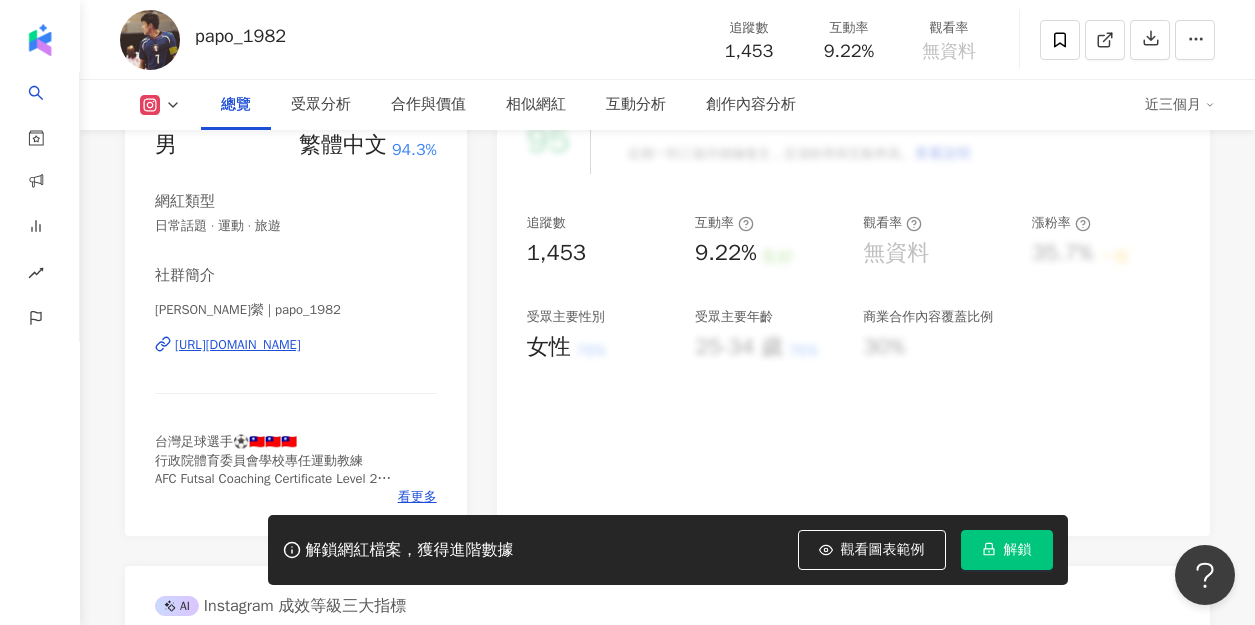 click on "[URL][DOMAIN_NAME]" at bounding box center [238, 345] 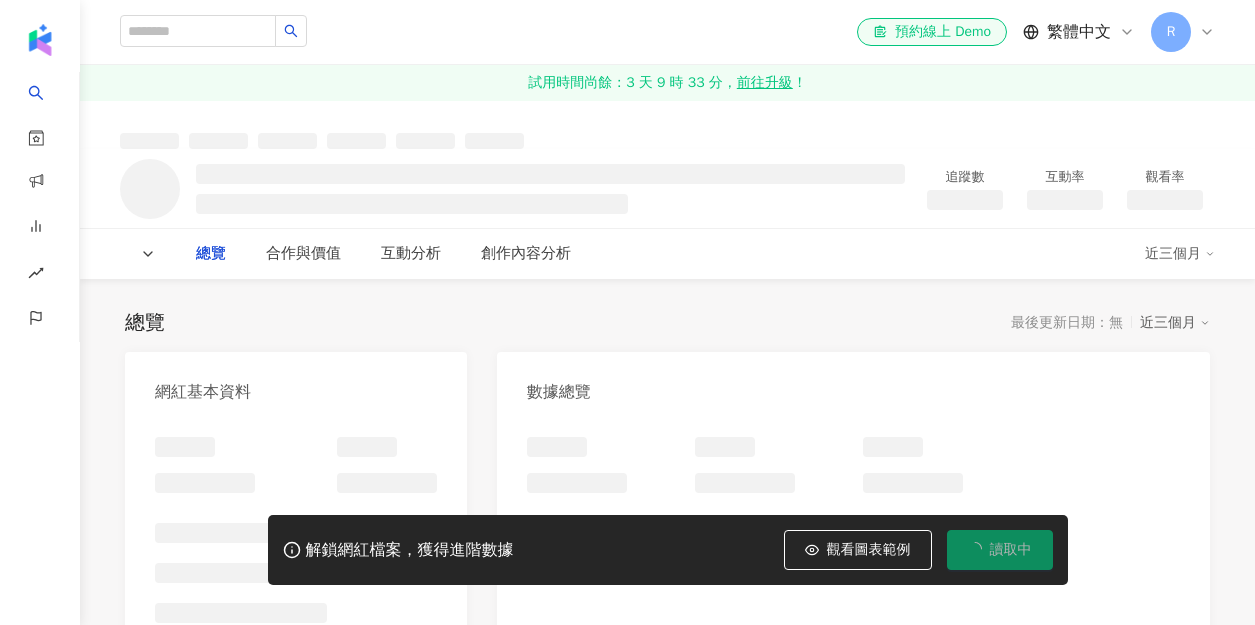 scroll, scrollTop: 0, scrollLeft: 0, axis: both 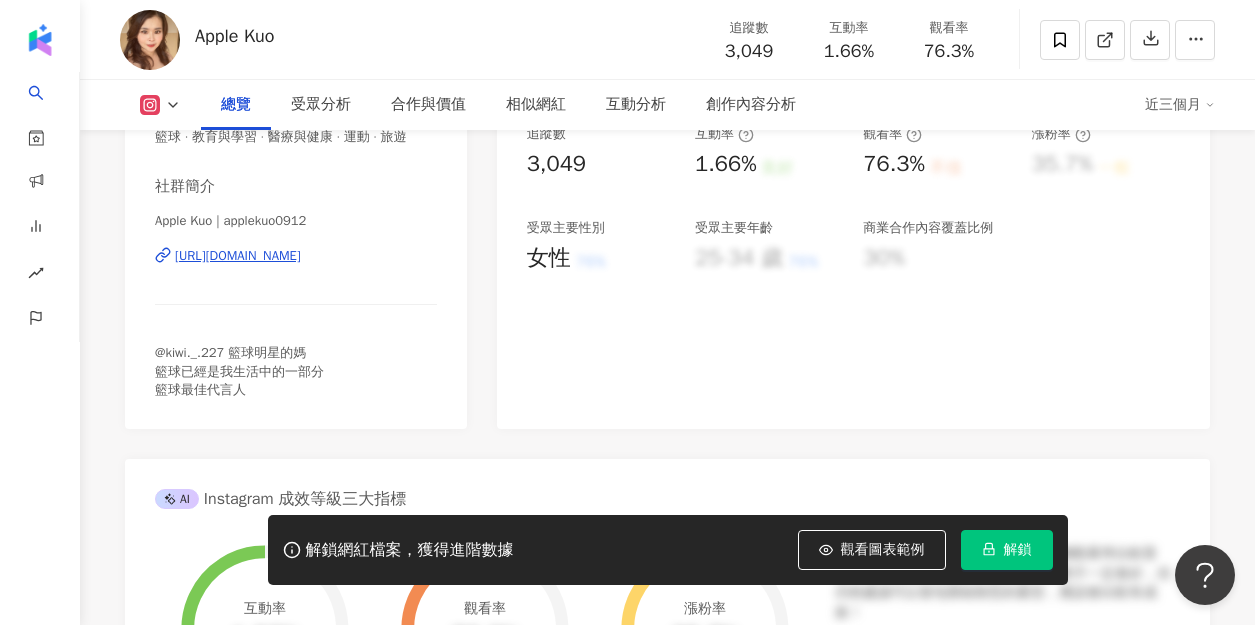 click on "https://www.instagram.com/applekuo0912/" at bounding box center [238, 256] 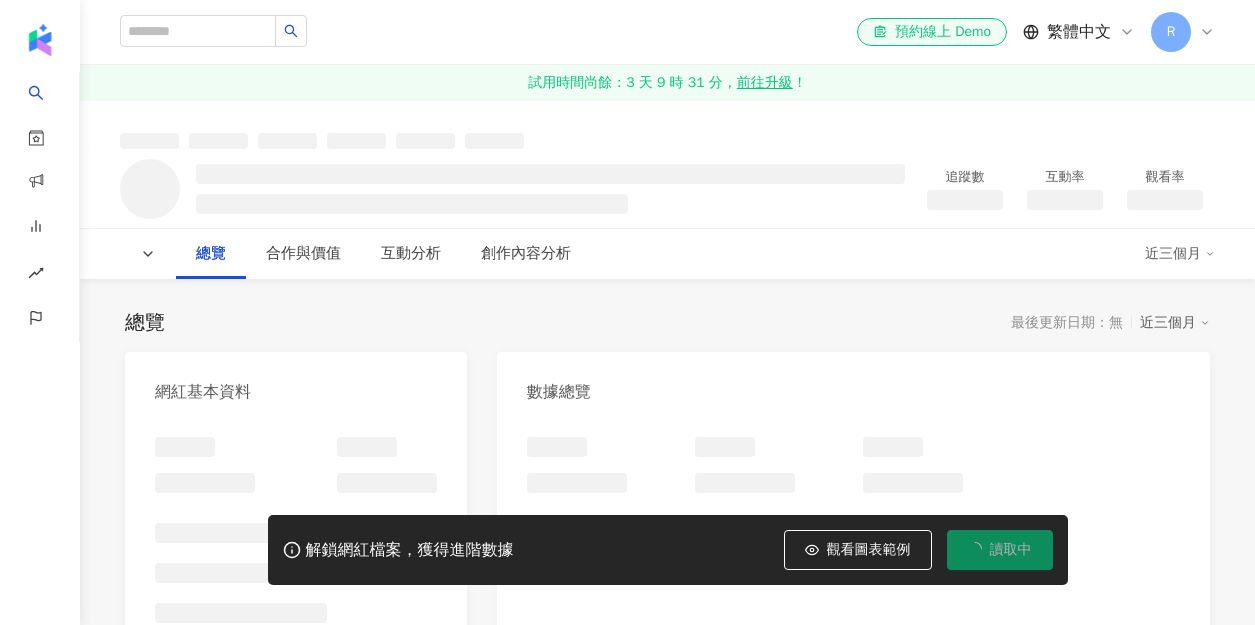 scroll, scrollTop: 0, scrollLeft: 0, axis: both 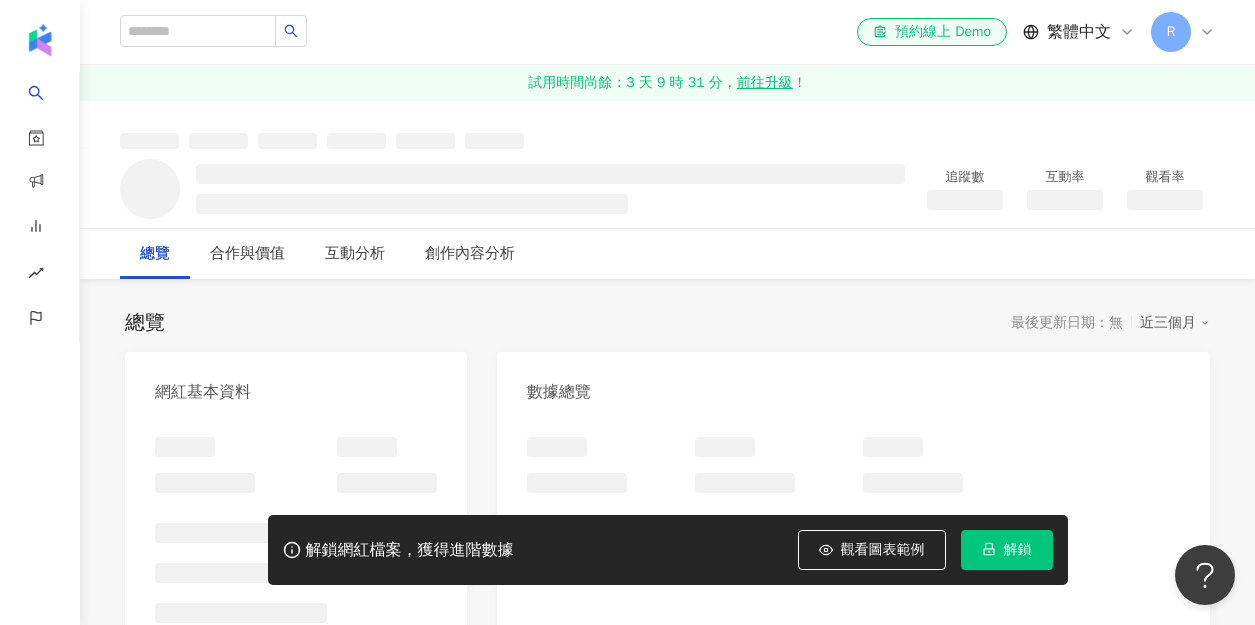 click on "網紅基本資料" at bounding box center [296, 384] 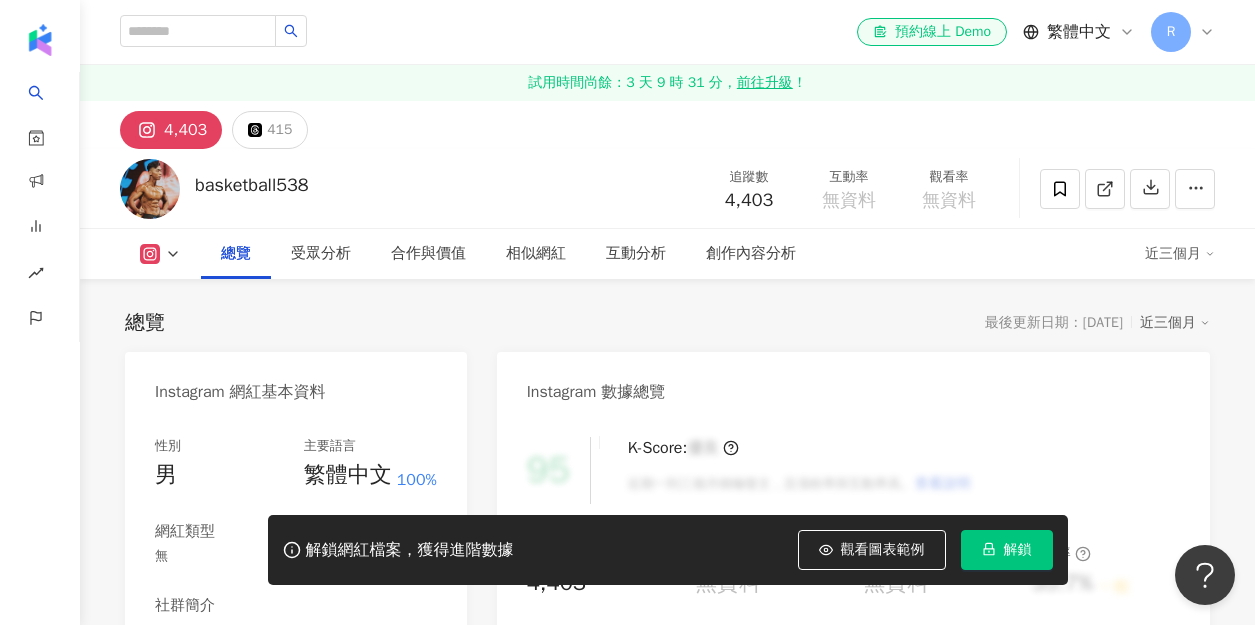 click on "[URL][DOMAIN_NAME]" at bounding box center (238, 675) 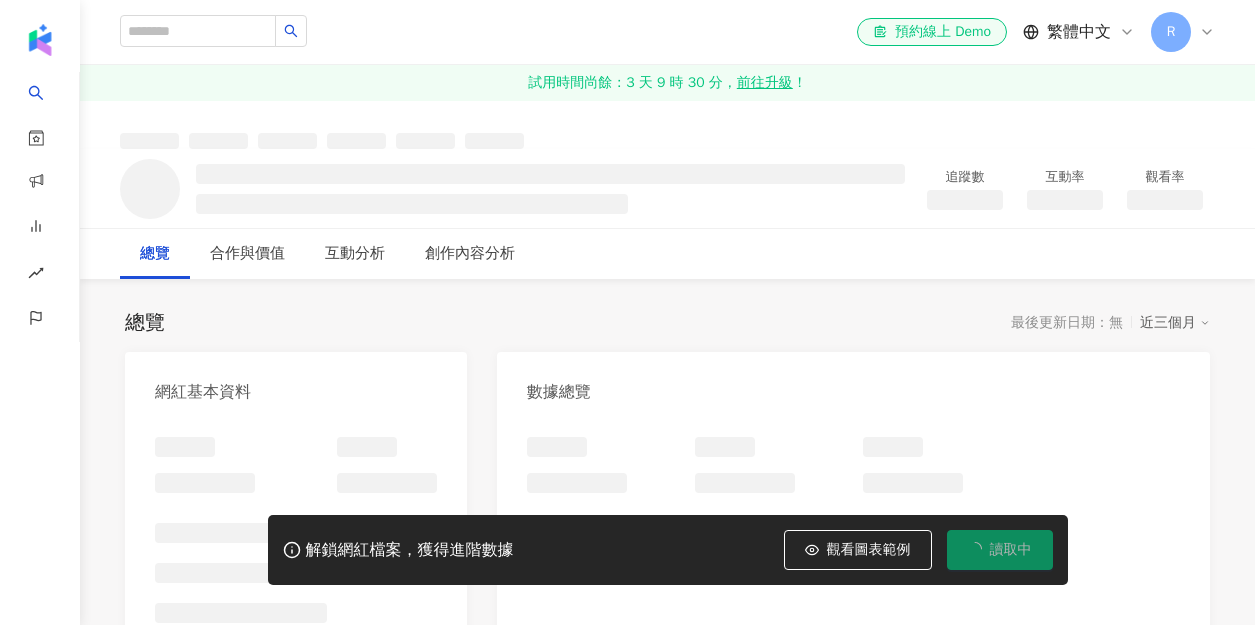 scroll, scrollTop: 0, scrollLeft: 0, axis: both 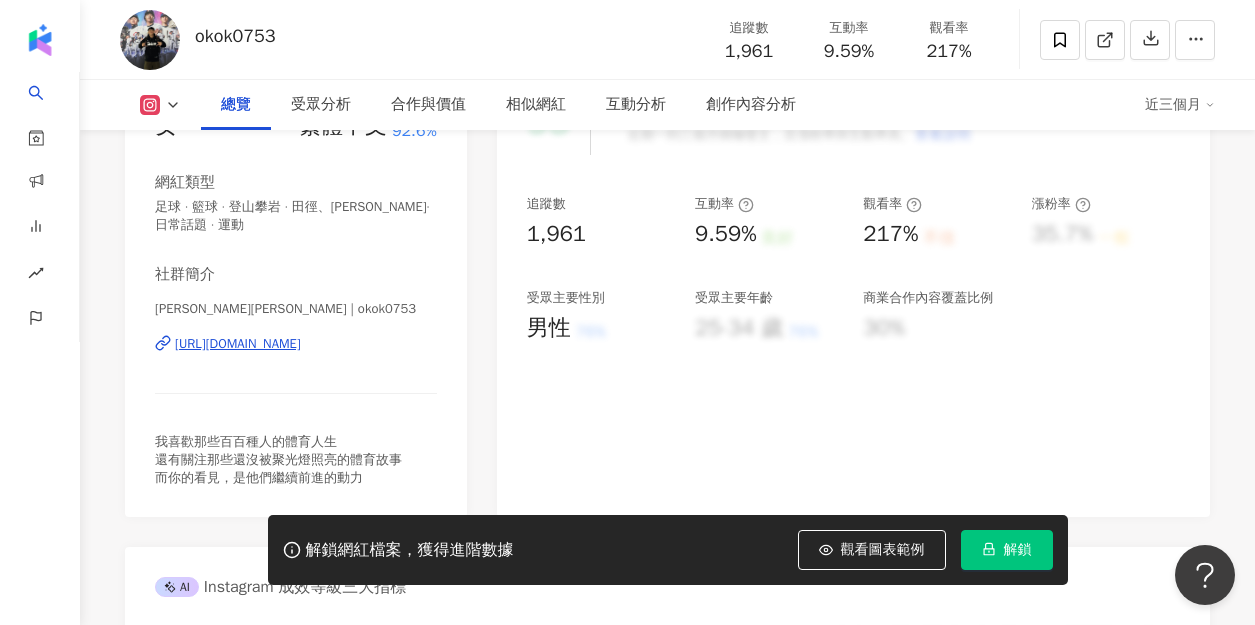 click on "[URL][DOMAIN_NAME]" at bounding box center (238, 344) 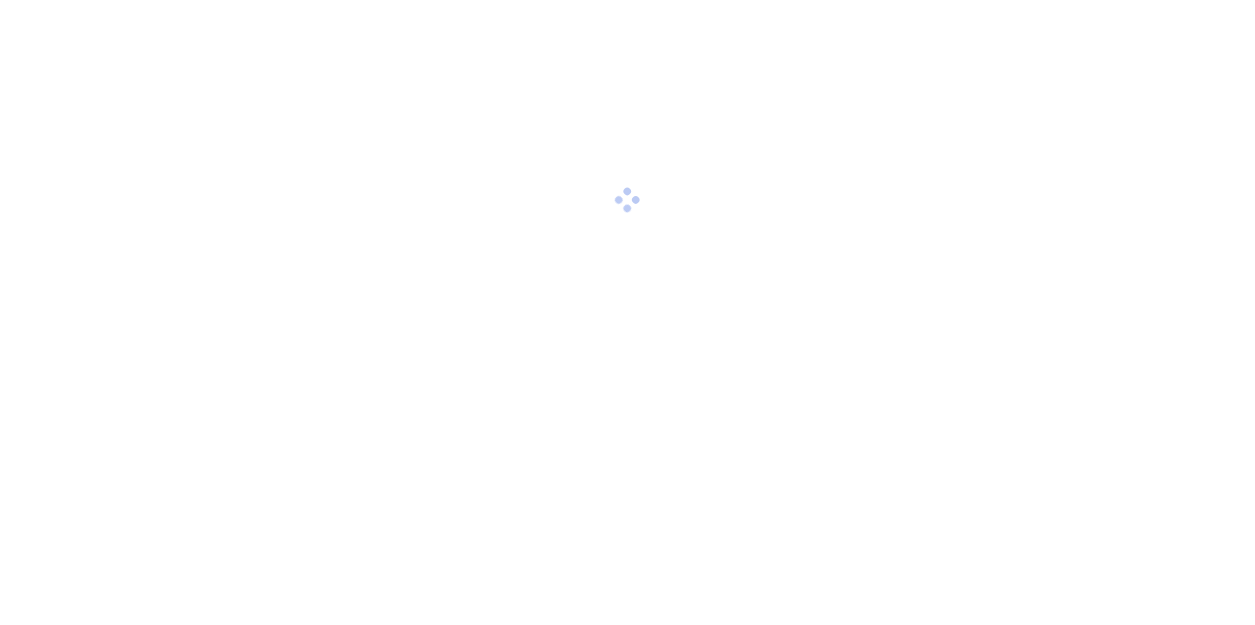 scroll, scrollTop: 0, scrollLeft: 0, axis: both 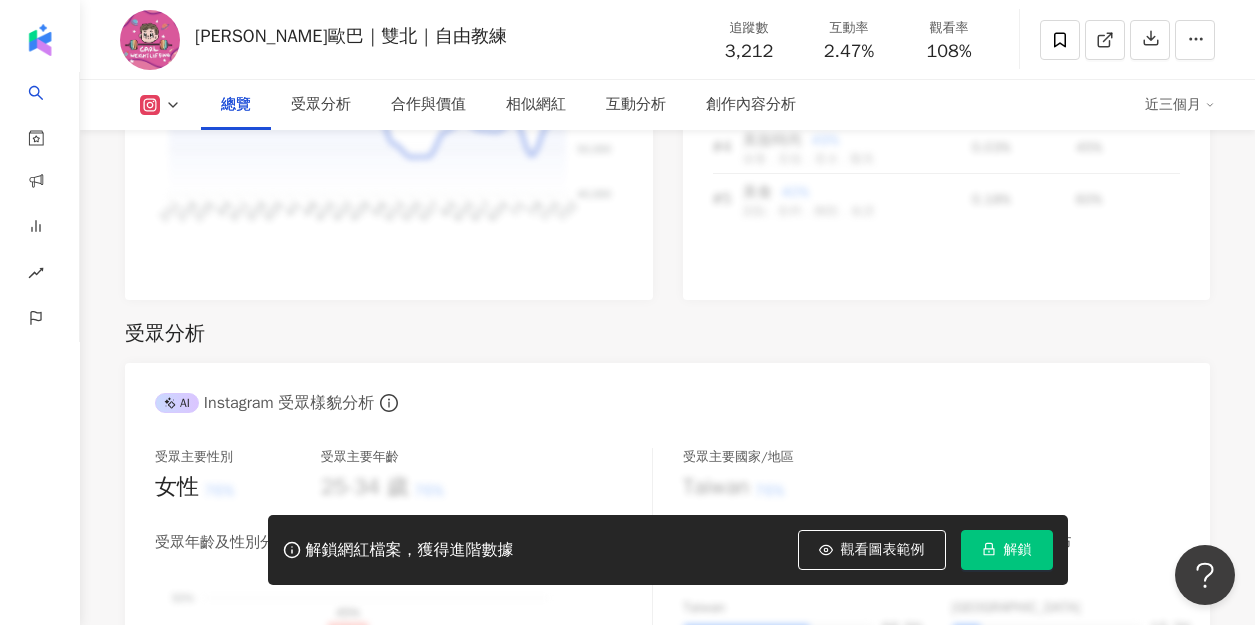 click on "https://www.instagram.com/carlcoach_official/" at bounding box center (238, -929) 